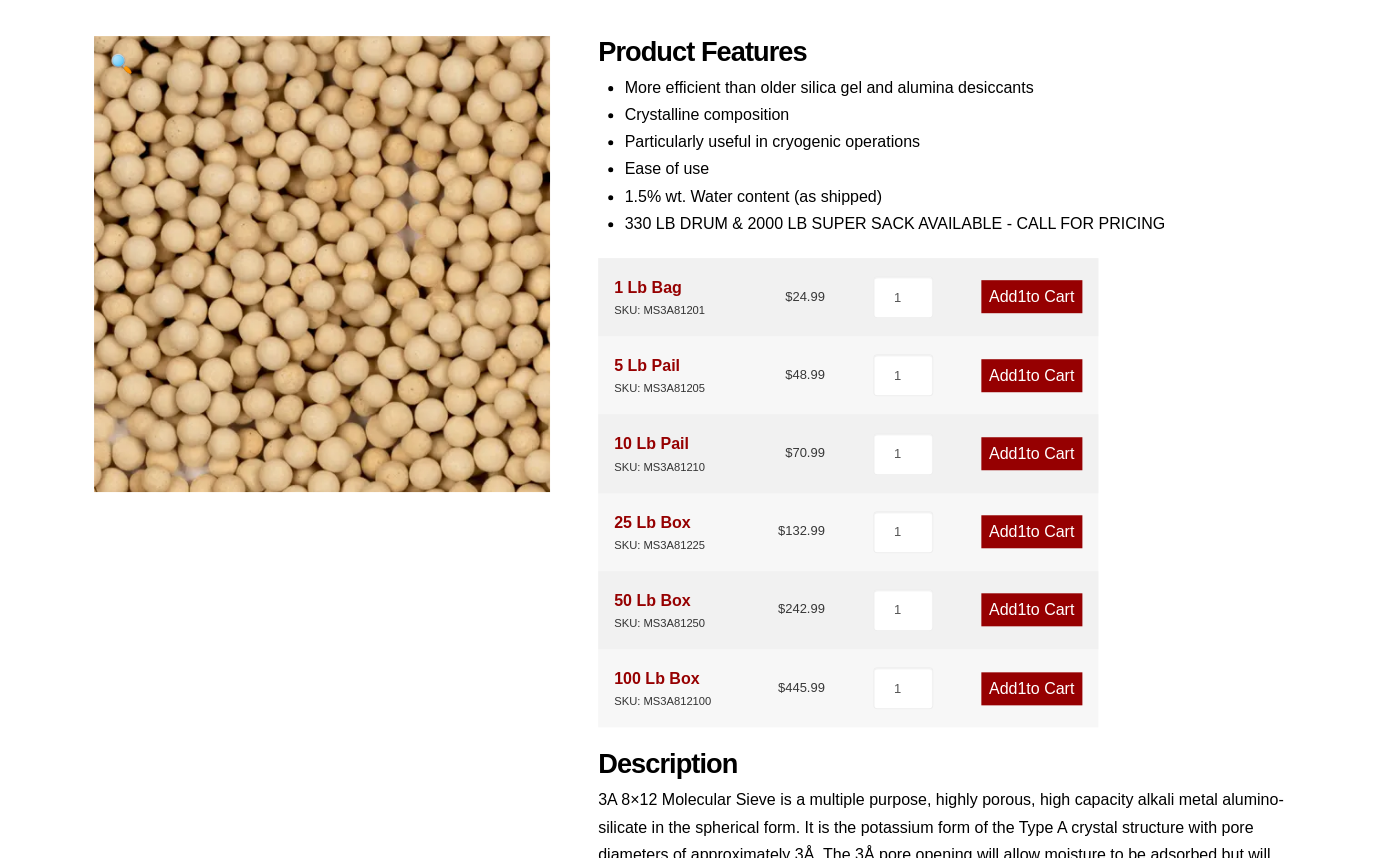 scroll, scrollTop: 288, scrollLeft: 0, axis: vertical 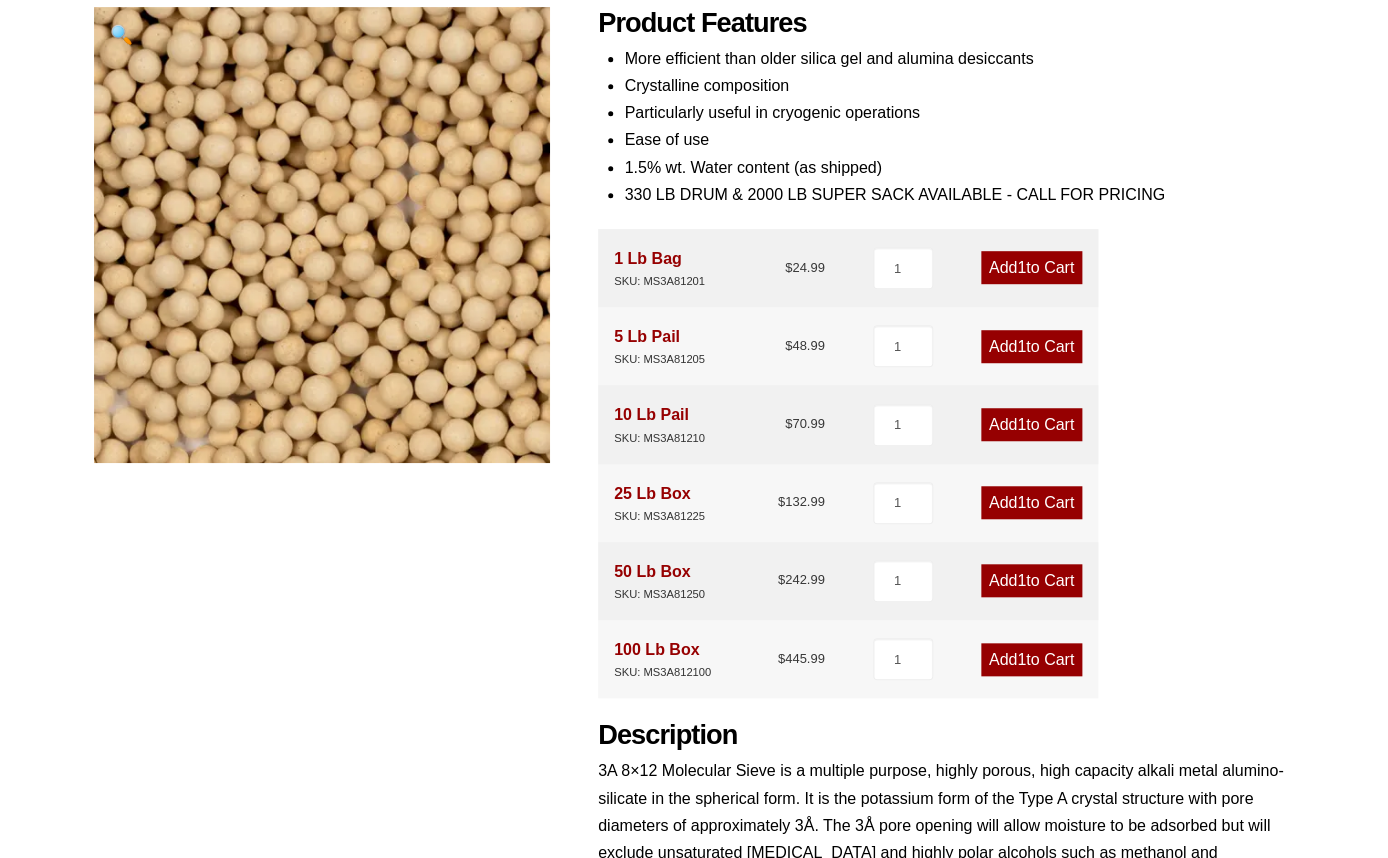 click on "Add  1  to Cart" at bounding box center (1031, 267) 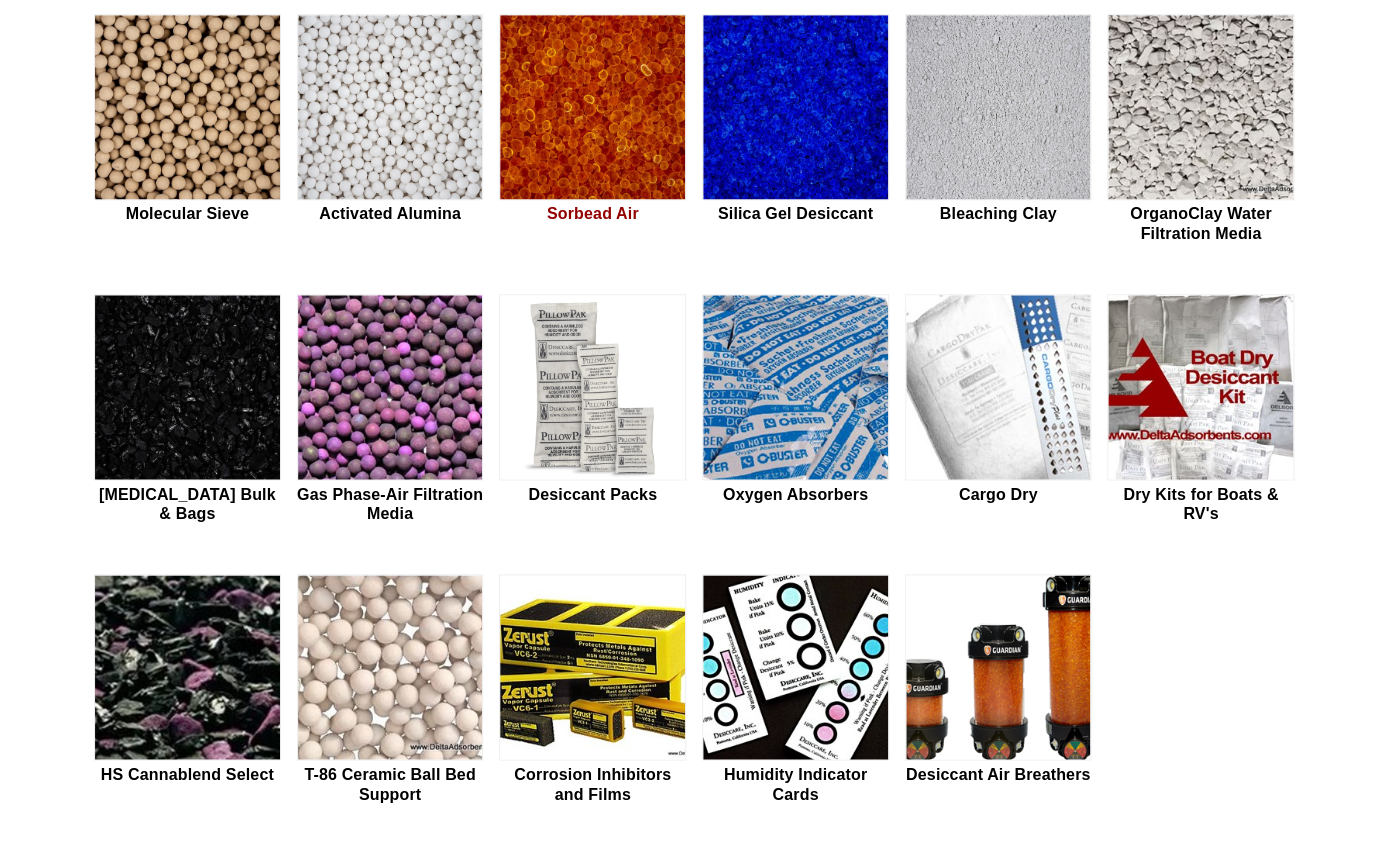 scroll, scrollTop: 592, scrollLeft: 0, axis: vertical 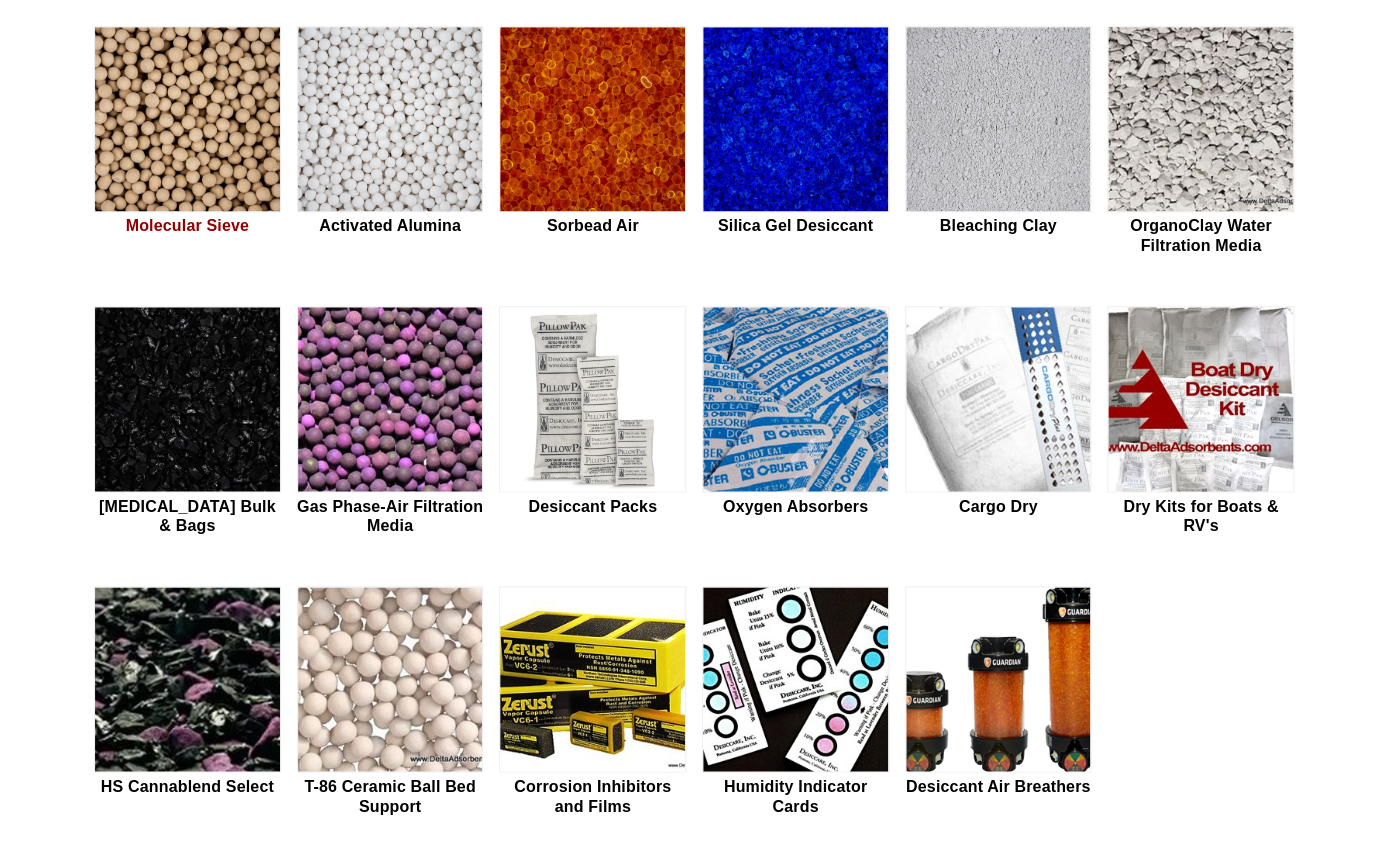 click at bounding box center (187, 120) 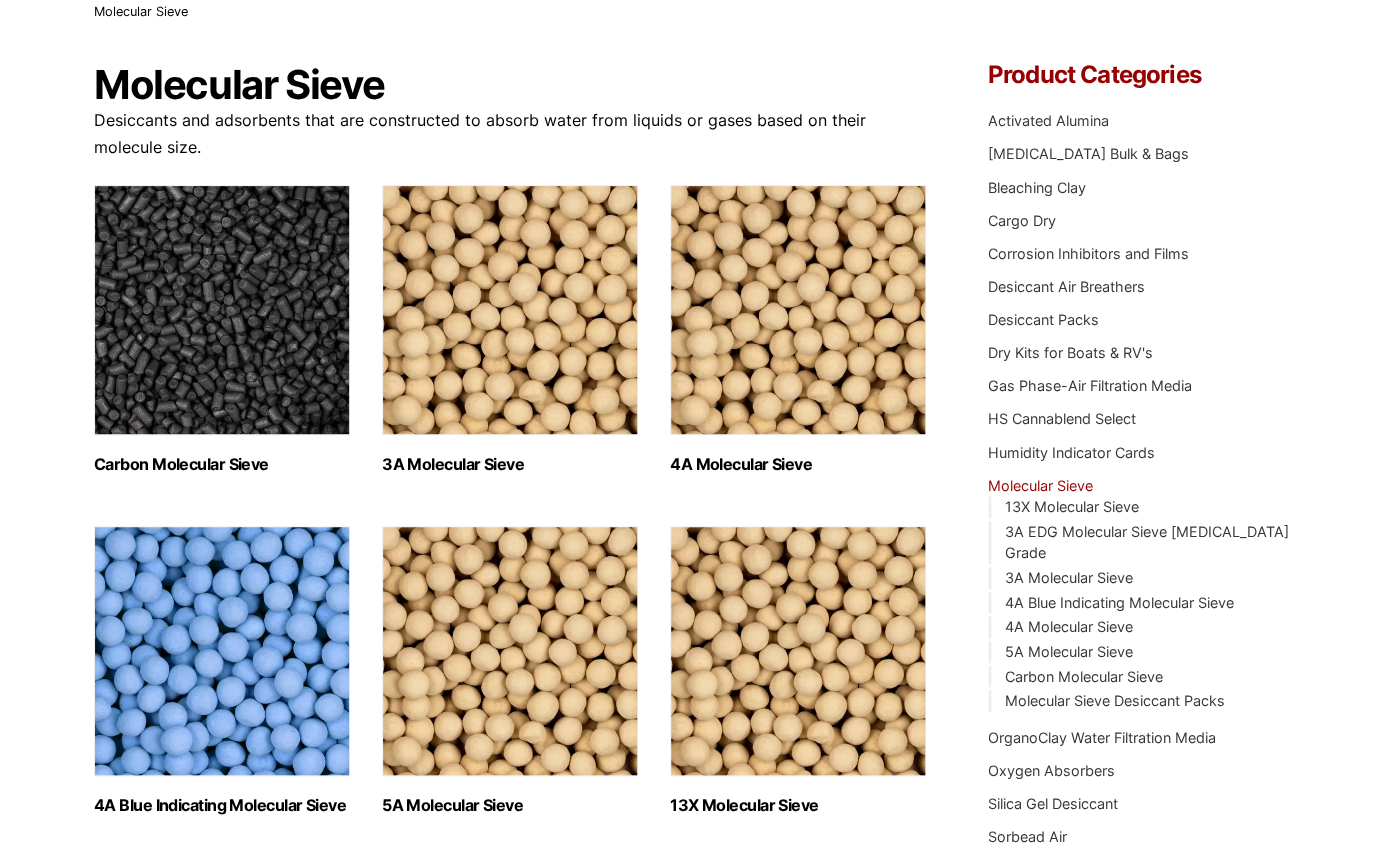 scroll, scrollTop: 144, scrollLeft: 0, axis: vertical 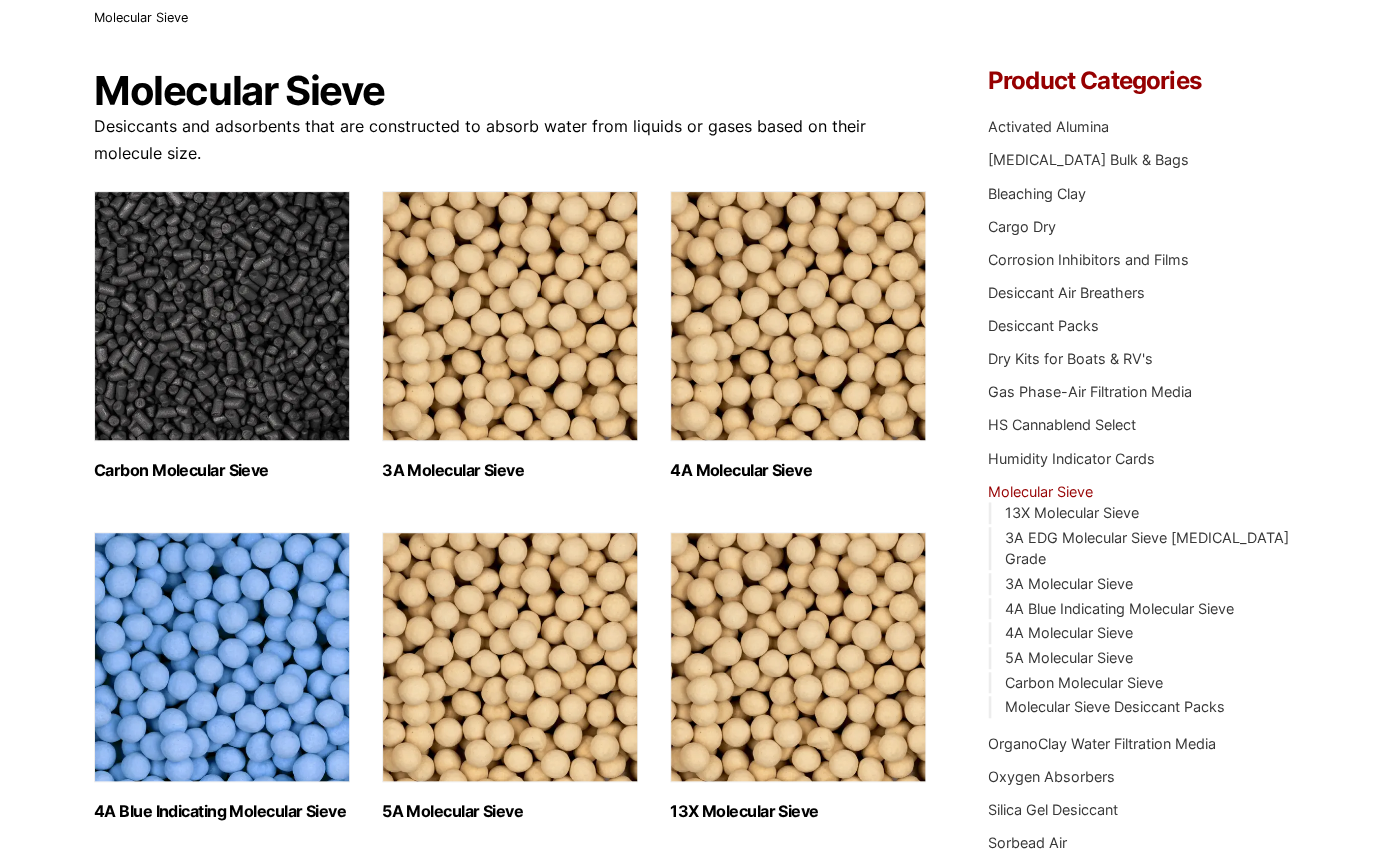click at bounding box center [510, 316] 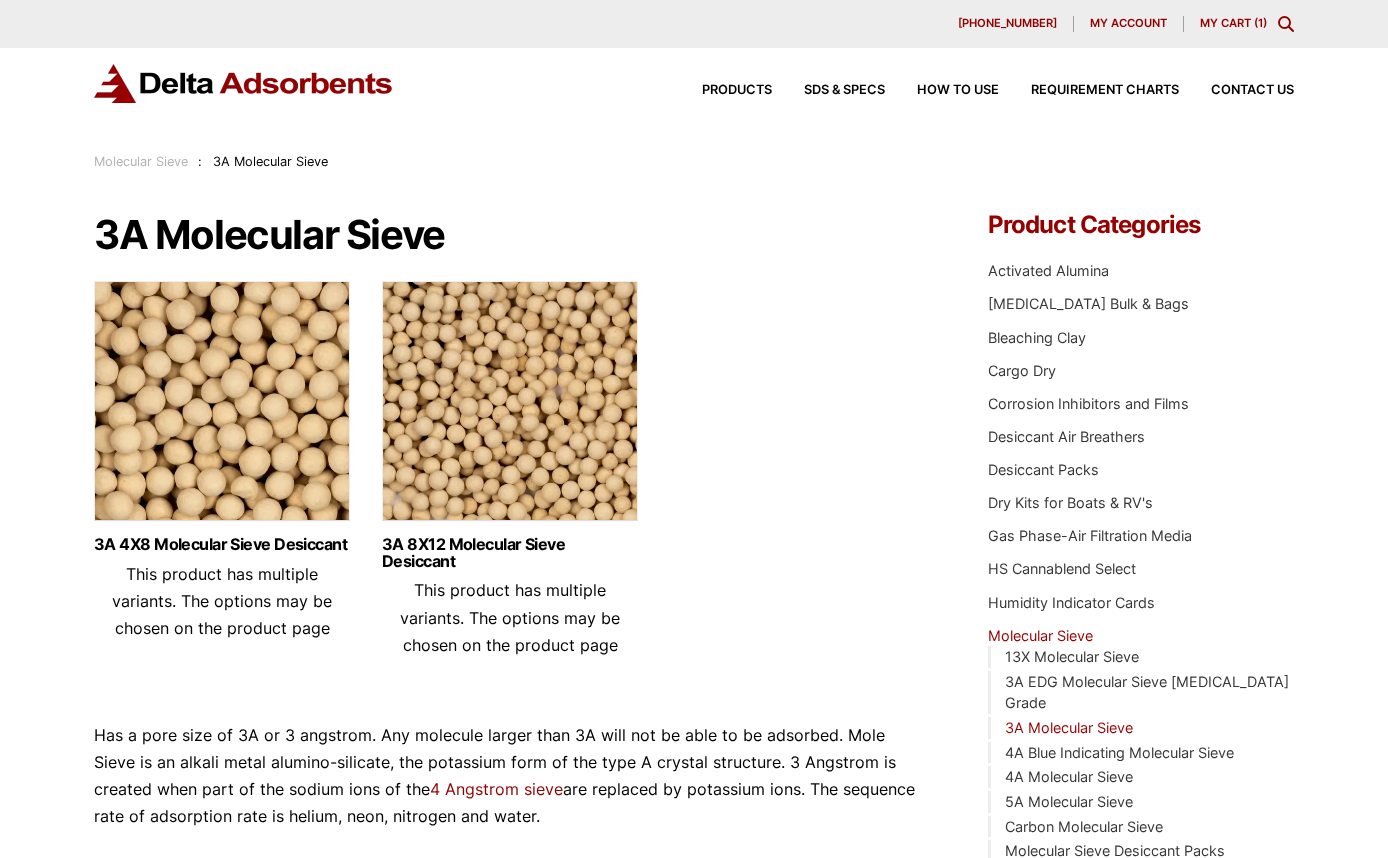 scroll, scrollTop: 0, scrollLeft: 0, axis: both 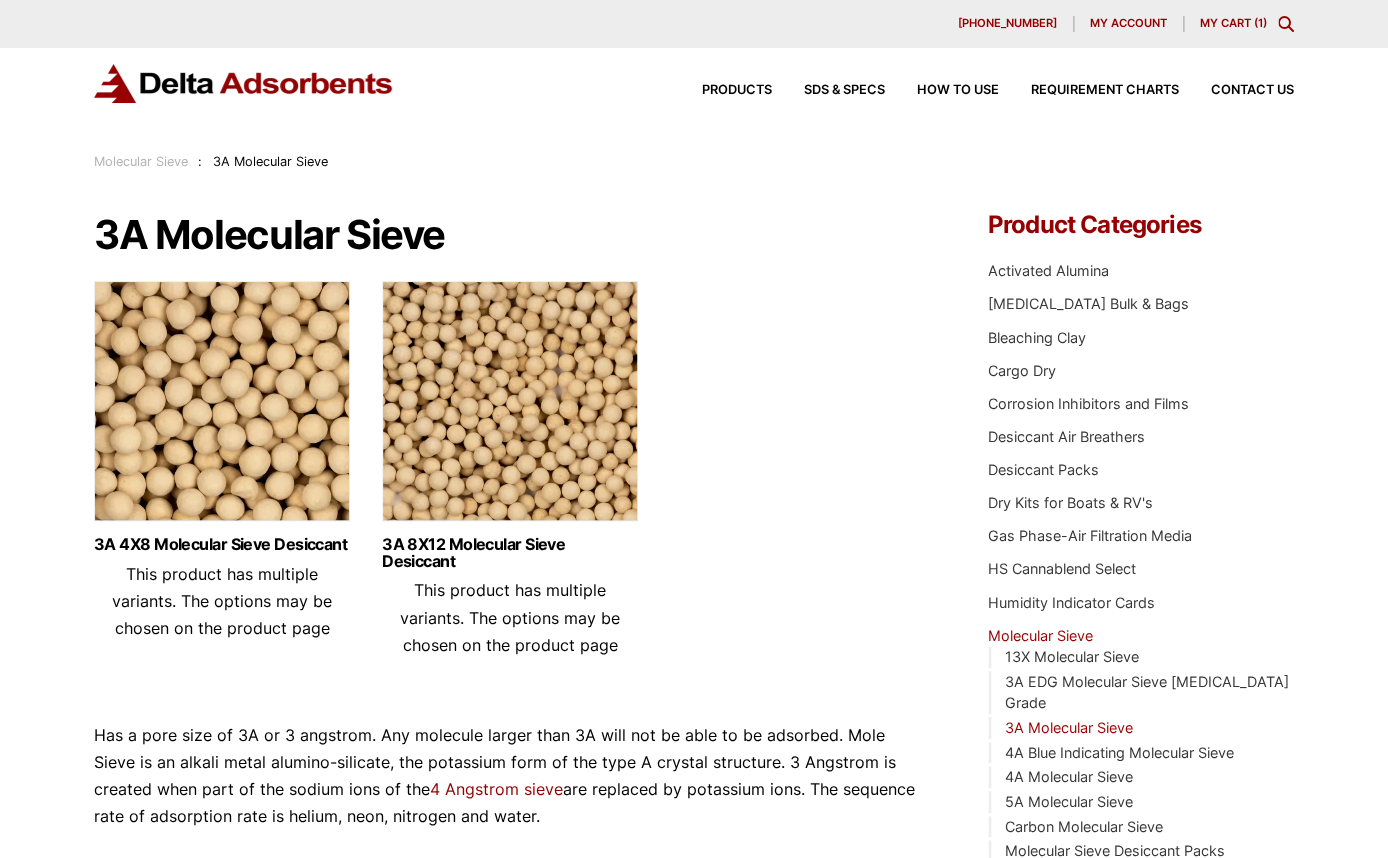 click at bounding box center [510, 406] 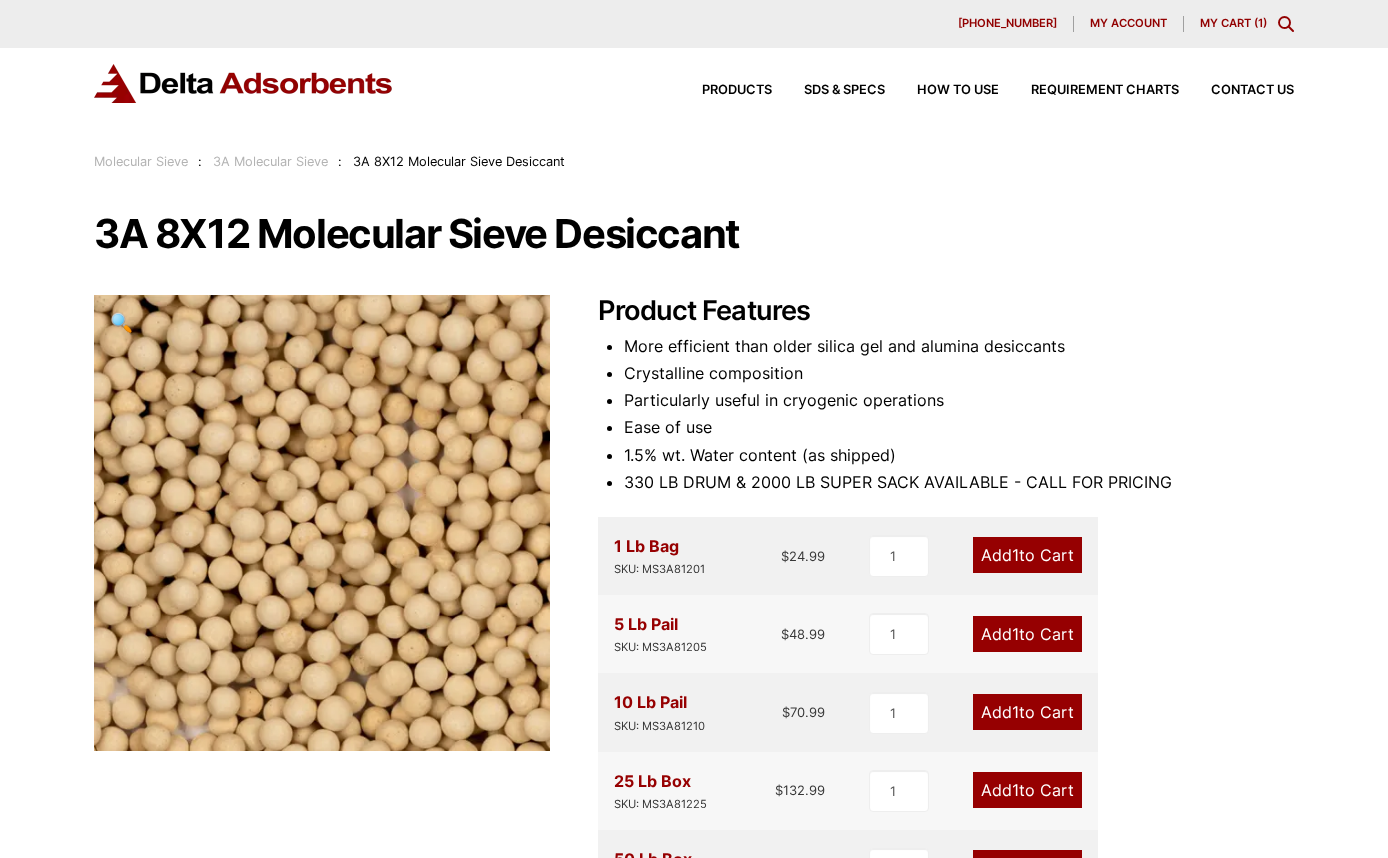 scroll, scrollTop: 0, scrollLeft: 0, axis: both 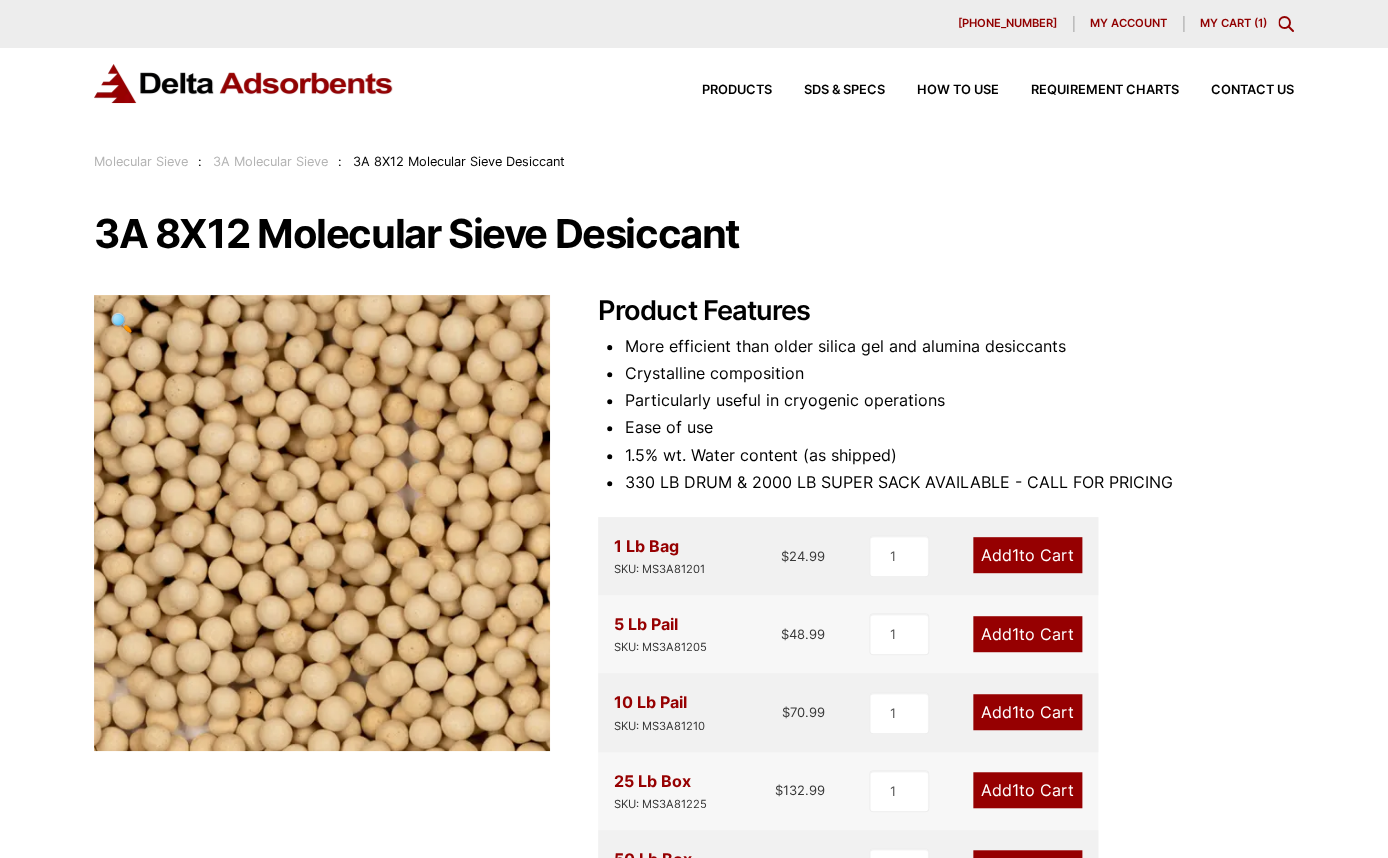 click on "Add  1  to Cart" at bounding box center [1027, 555] 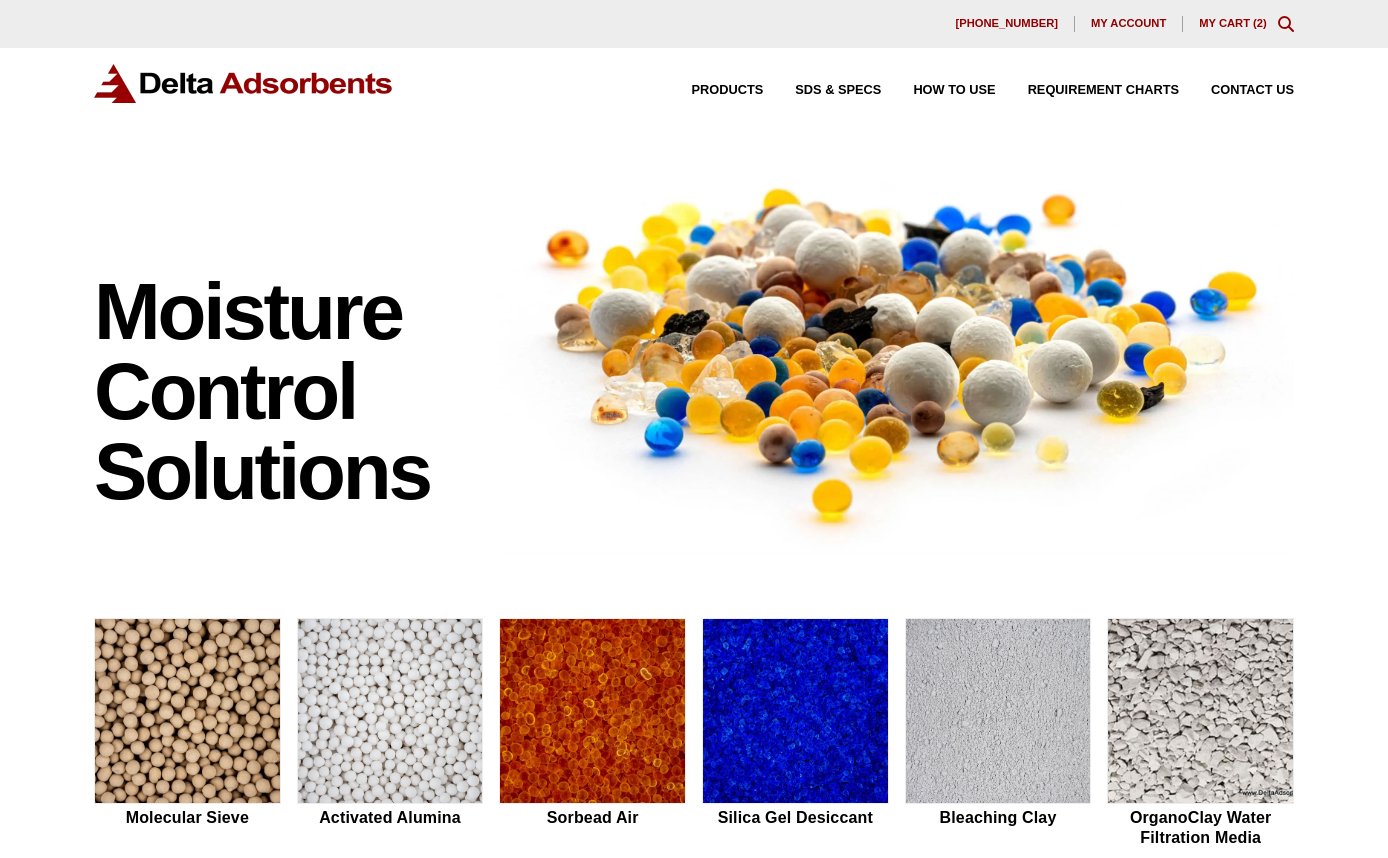 scroll, scrollTop: 0, scrollLeft: 0, axis: both 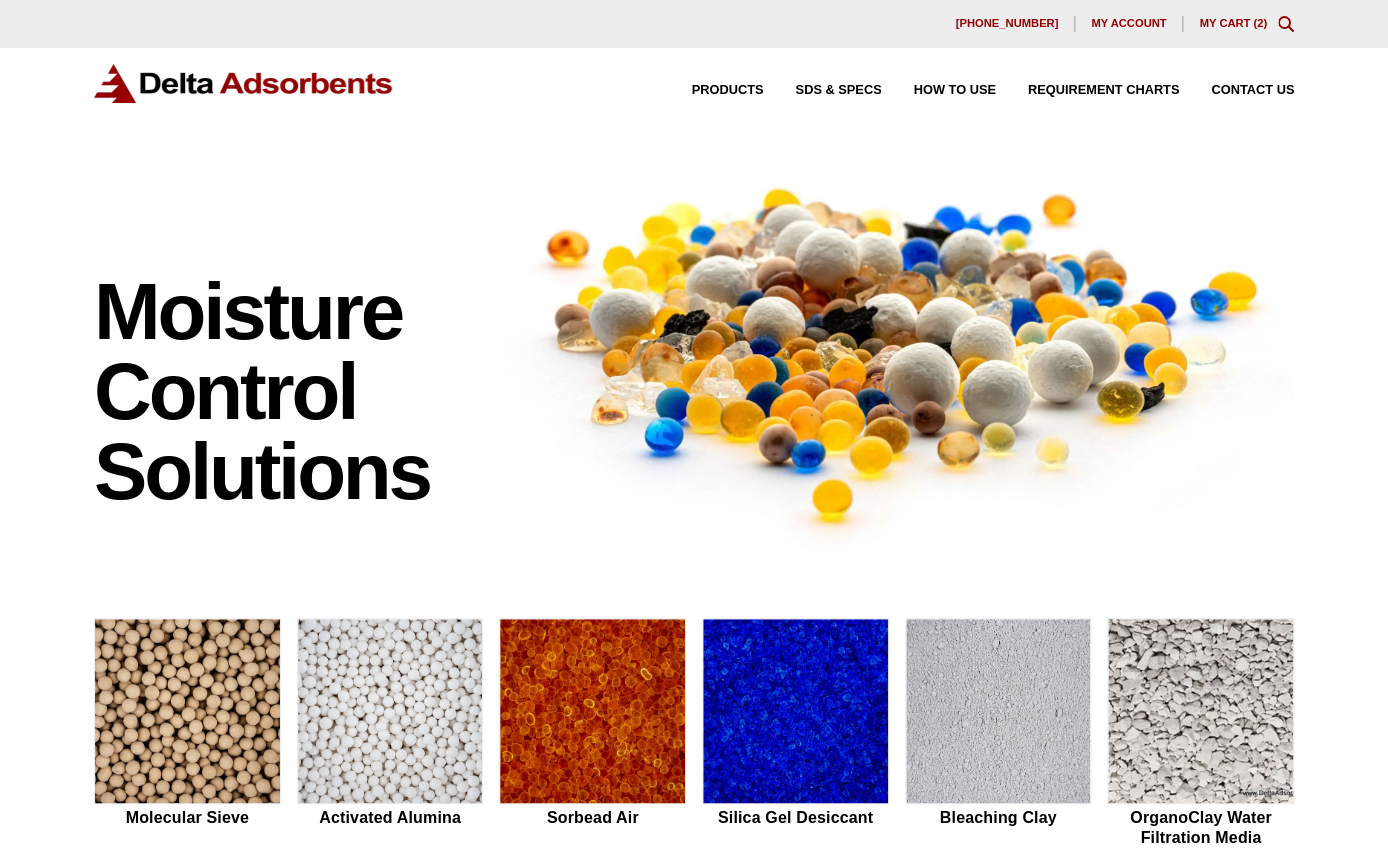 click on "630-980-5205 My account My Cart ( 2 )" at bounding box center (694, 24) 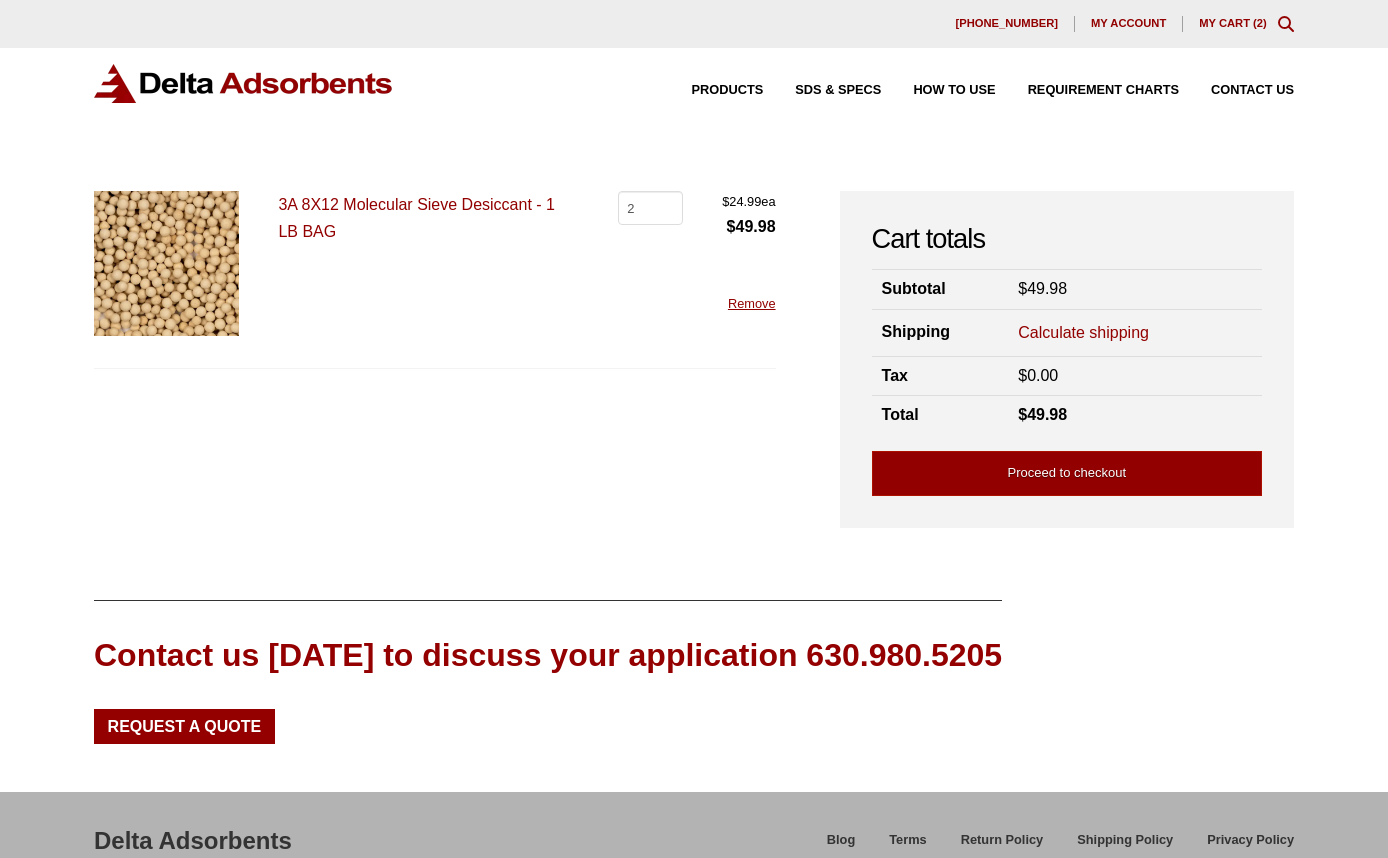 scroll, scrollTop: 0, scrollLeft: 0, axis: both 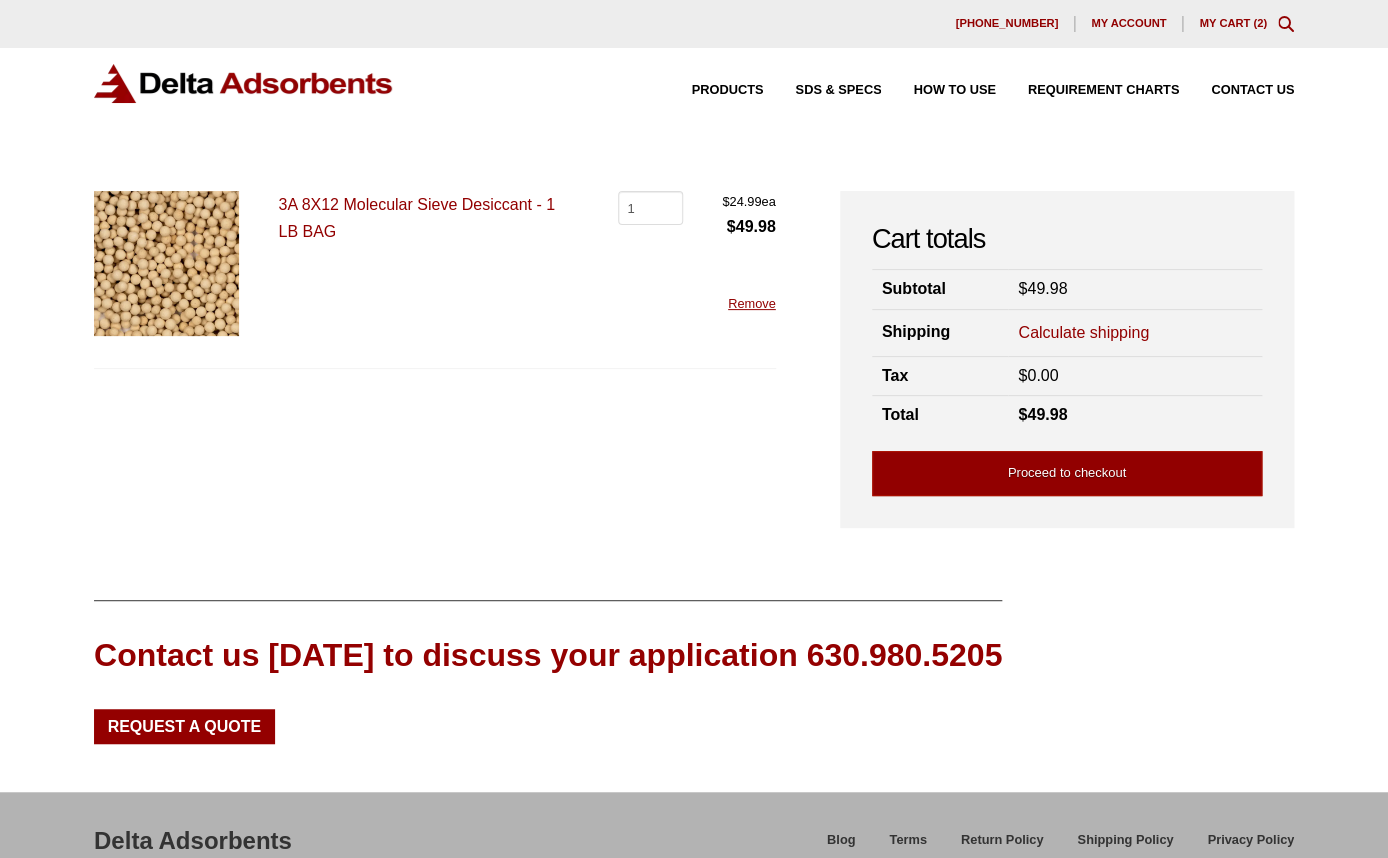 type on "1" 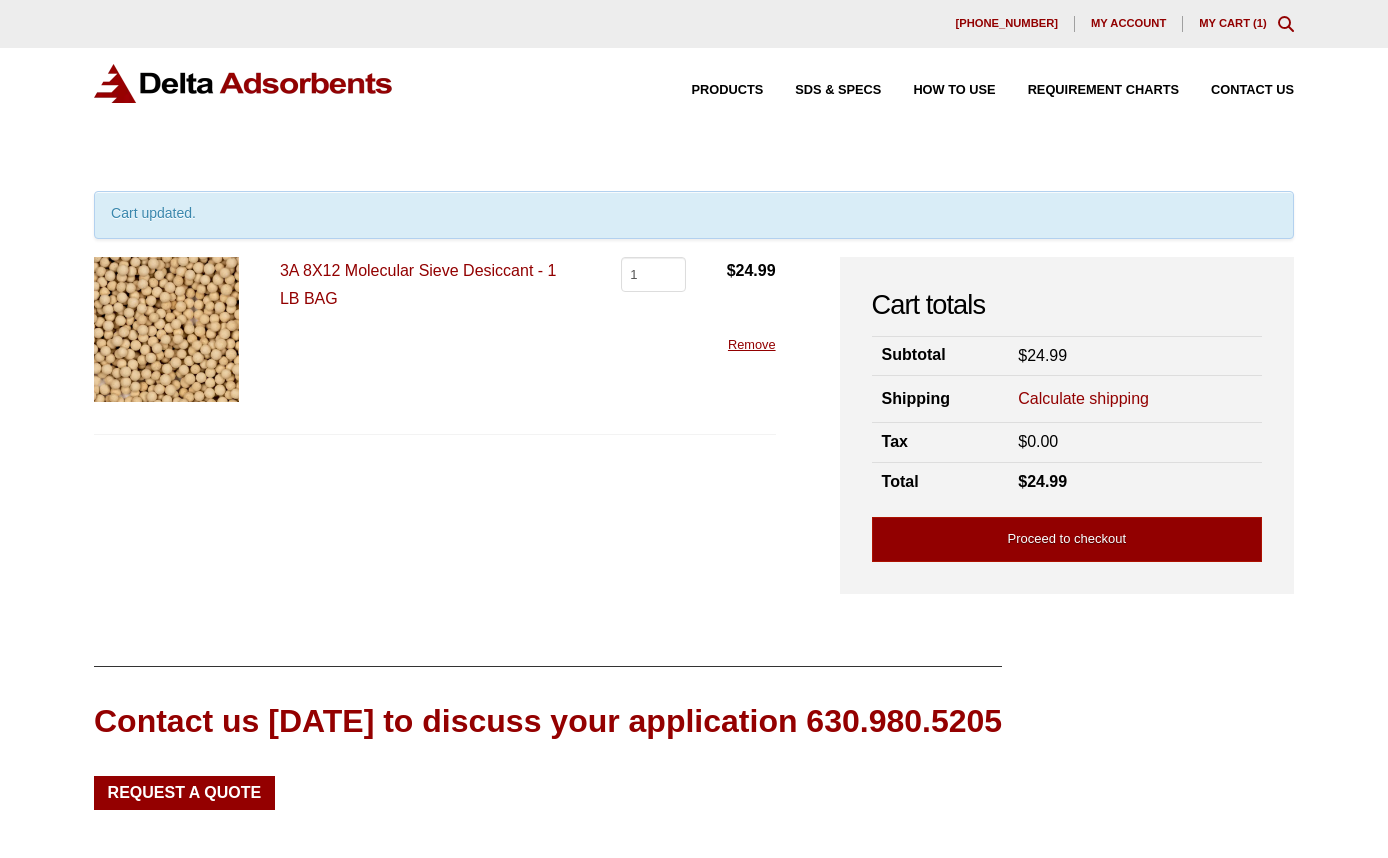 scroll, scrollTop: 0, scrollLeft: 0, axis: both 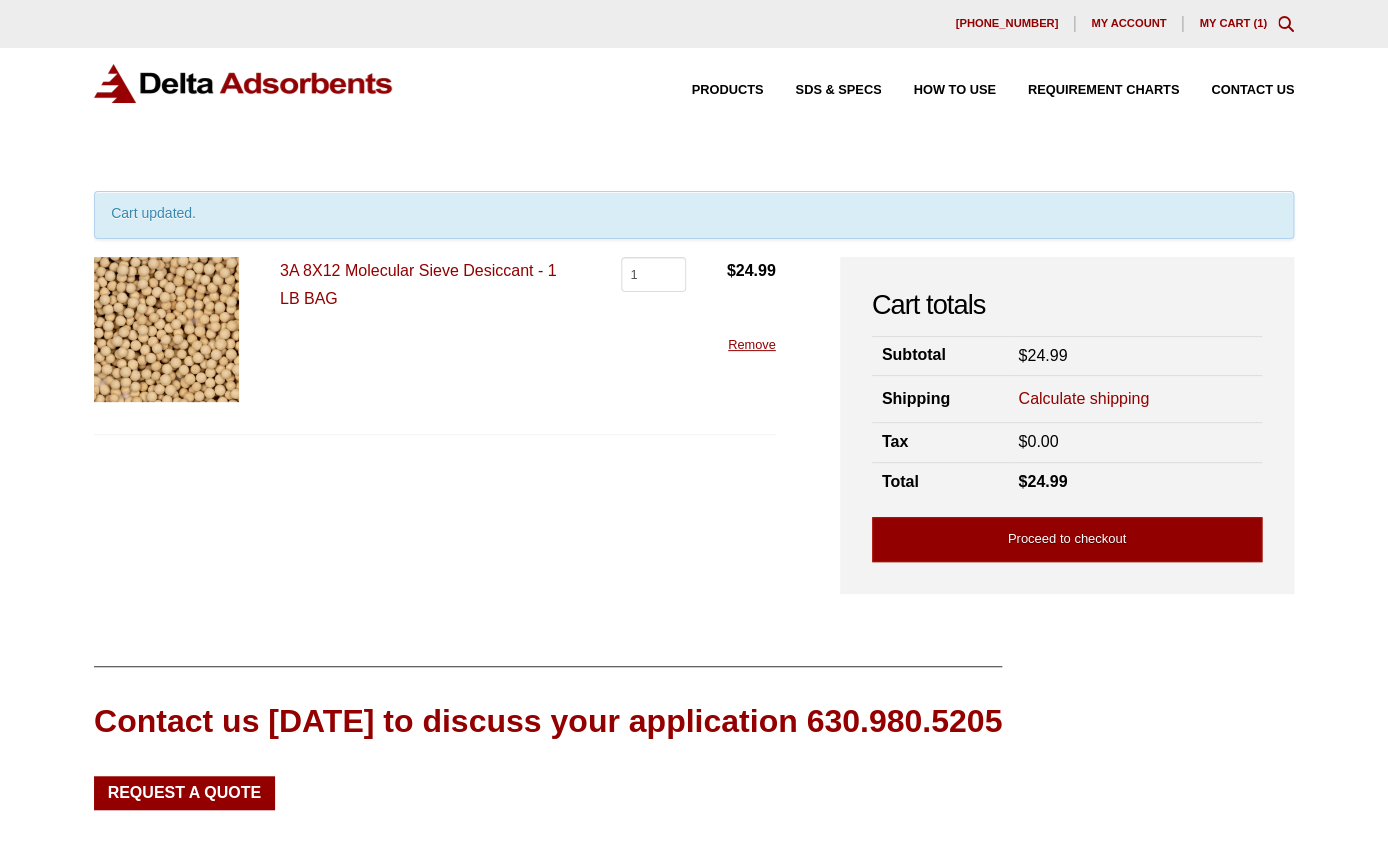 click on "3A 8X12 Molecular Sieve Desiccant - 1 LB BAG" at bounding box center [418, 284] 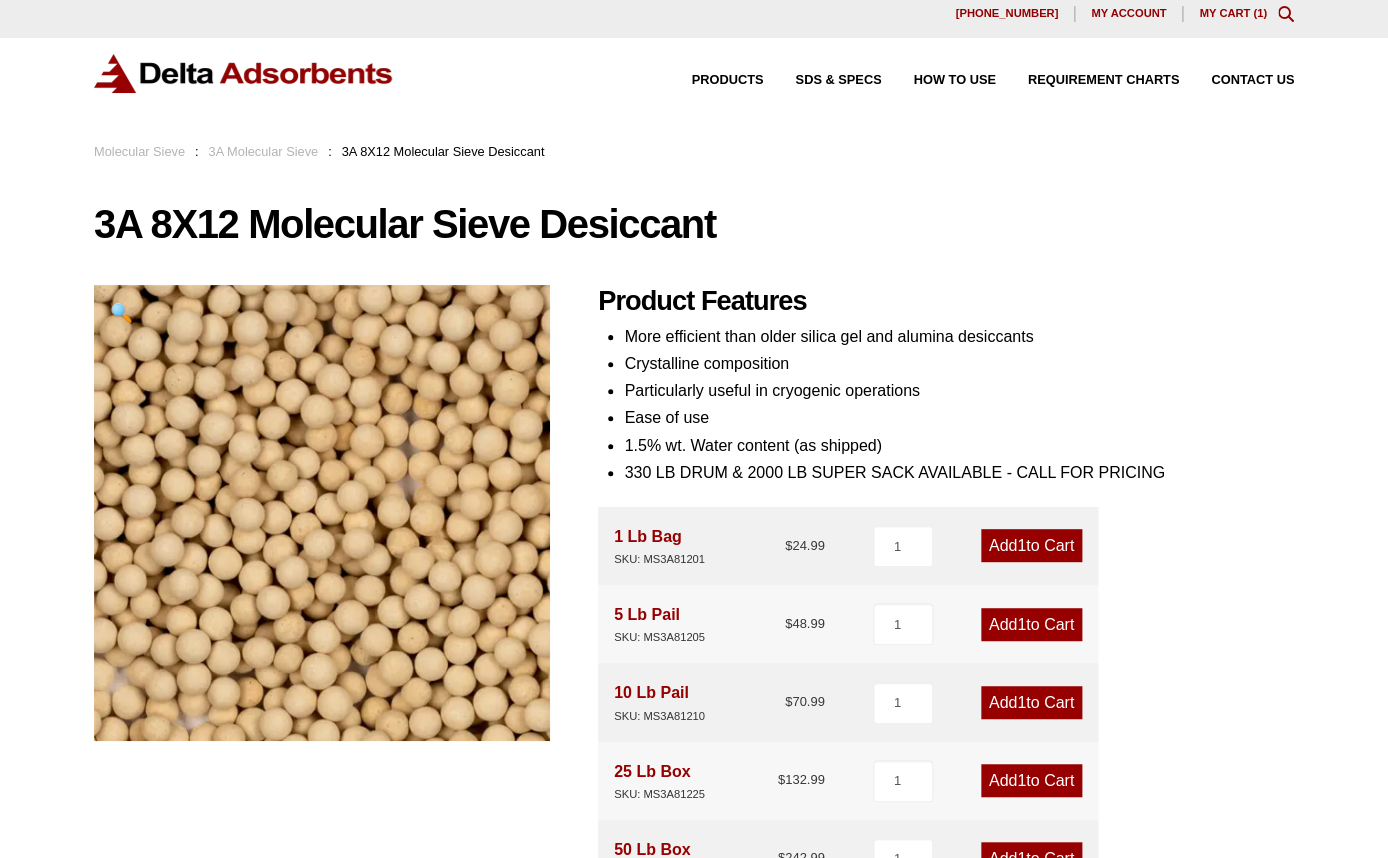 scroll, scrollTop: 16, scrollLeft: 0, axis: vertical 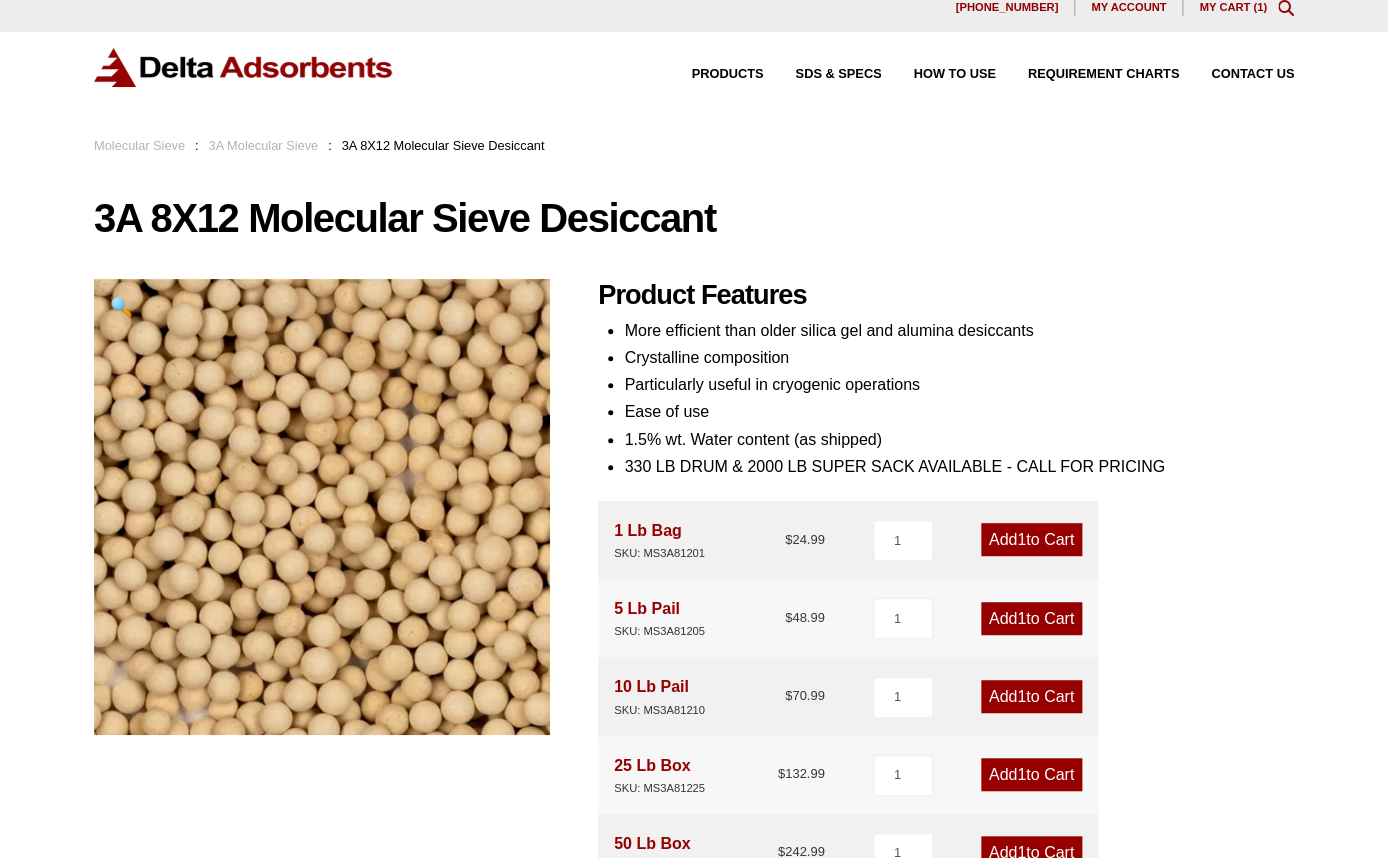 click on "Add  1  to Cart" at bounding box center [1031, 618] 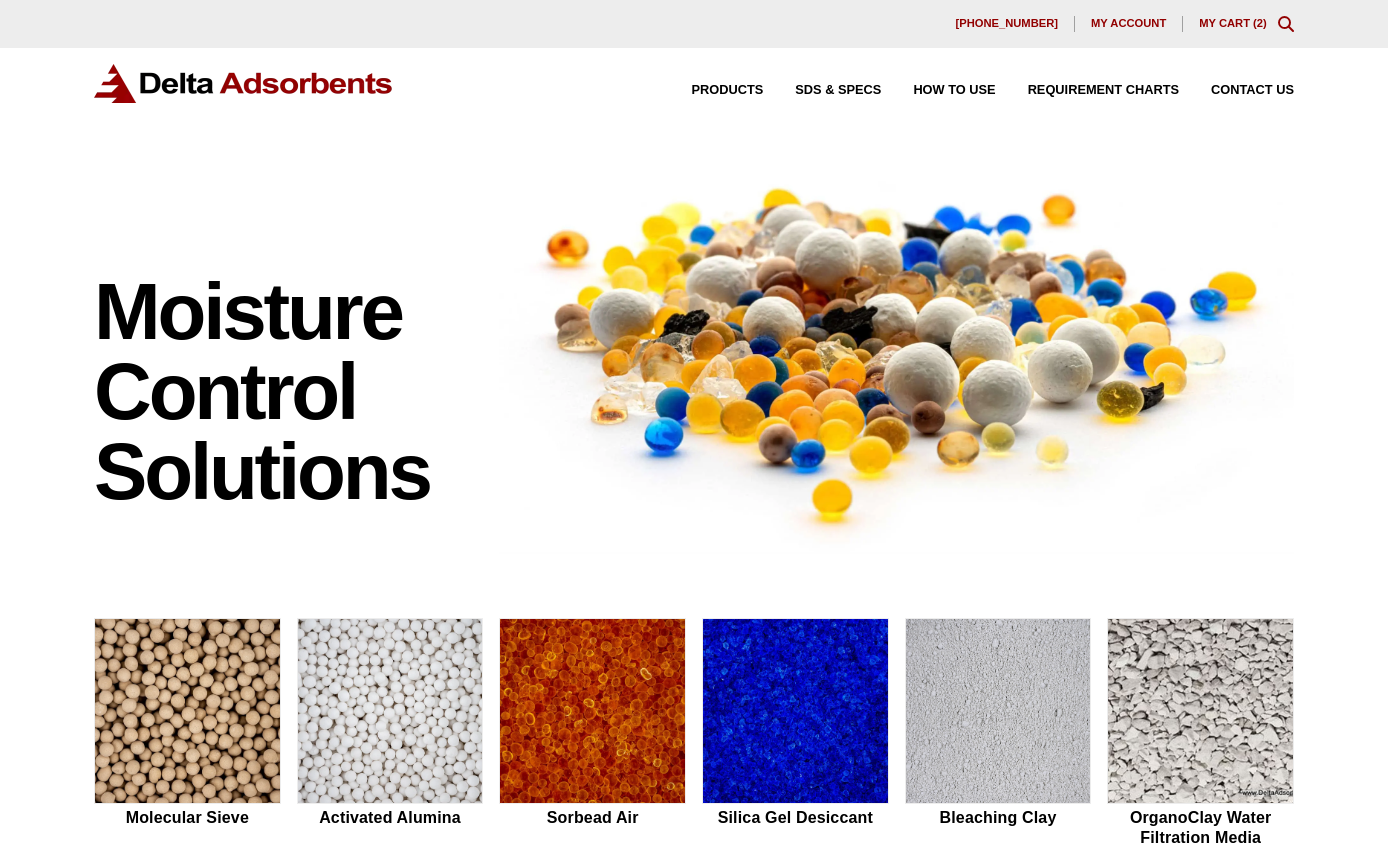 scroll, scrollTop: 0, scrollLeft: 0, axis: both 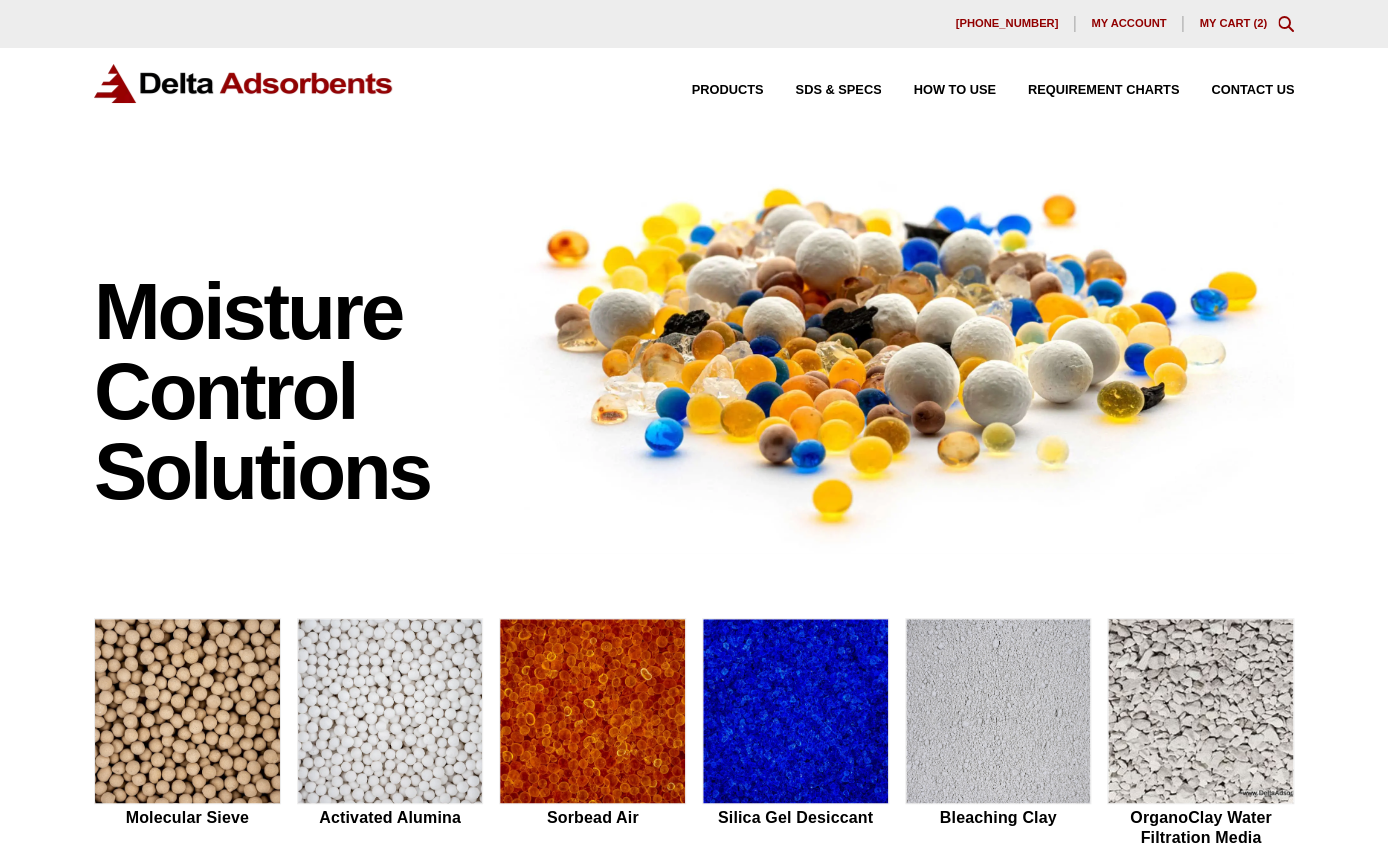 click on "My Cart ( 2 )" at bounding box center (1233, 23) 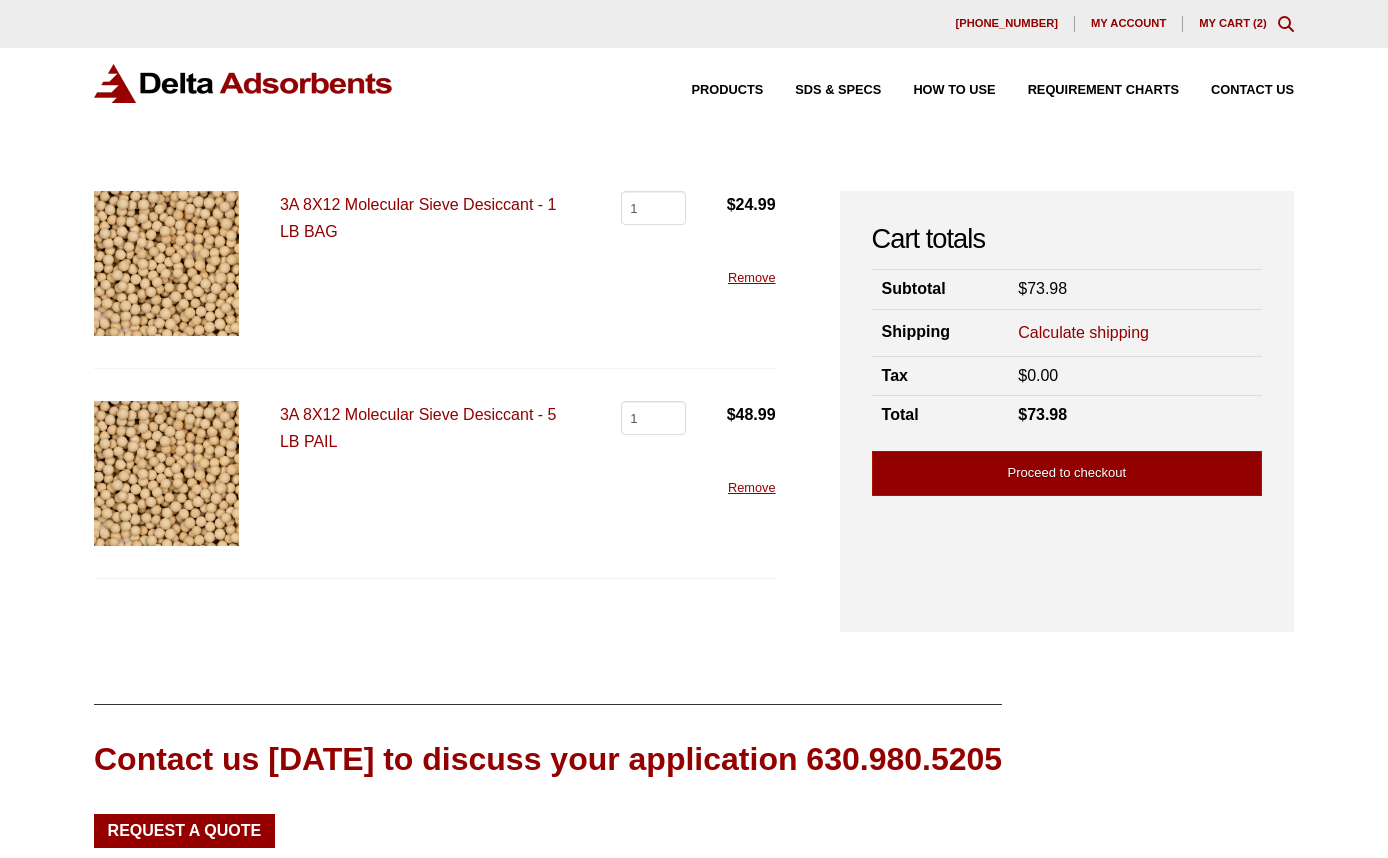 scroll, scrollTop: 0, scrollLeft: 0, axis: both 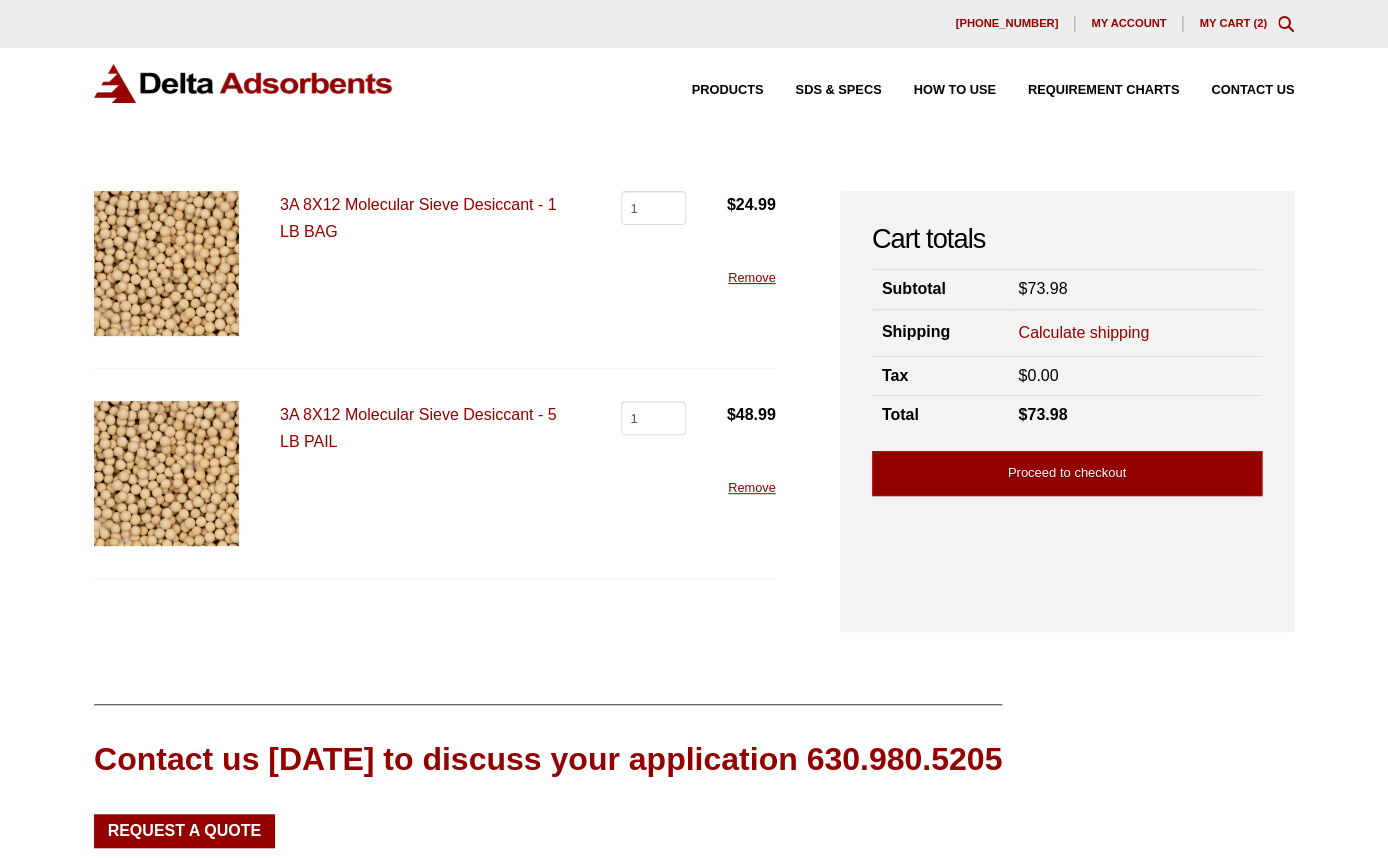 click on "Remove" at bounding box center [752, 277] 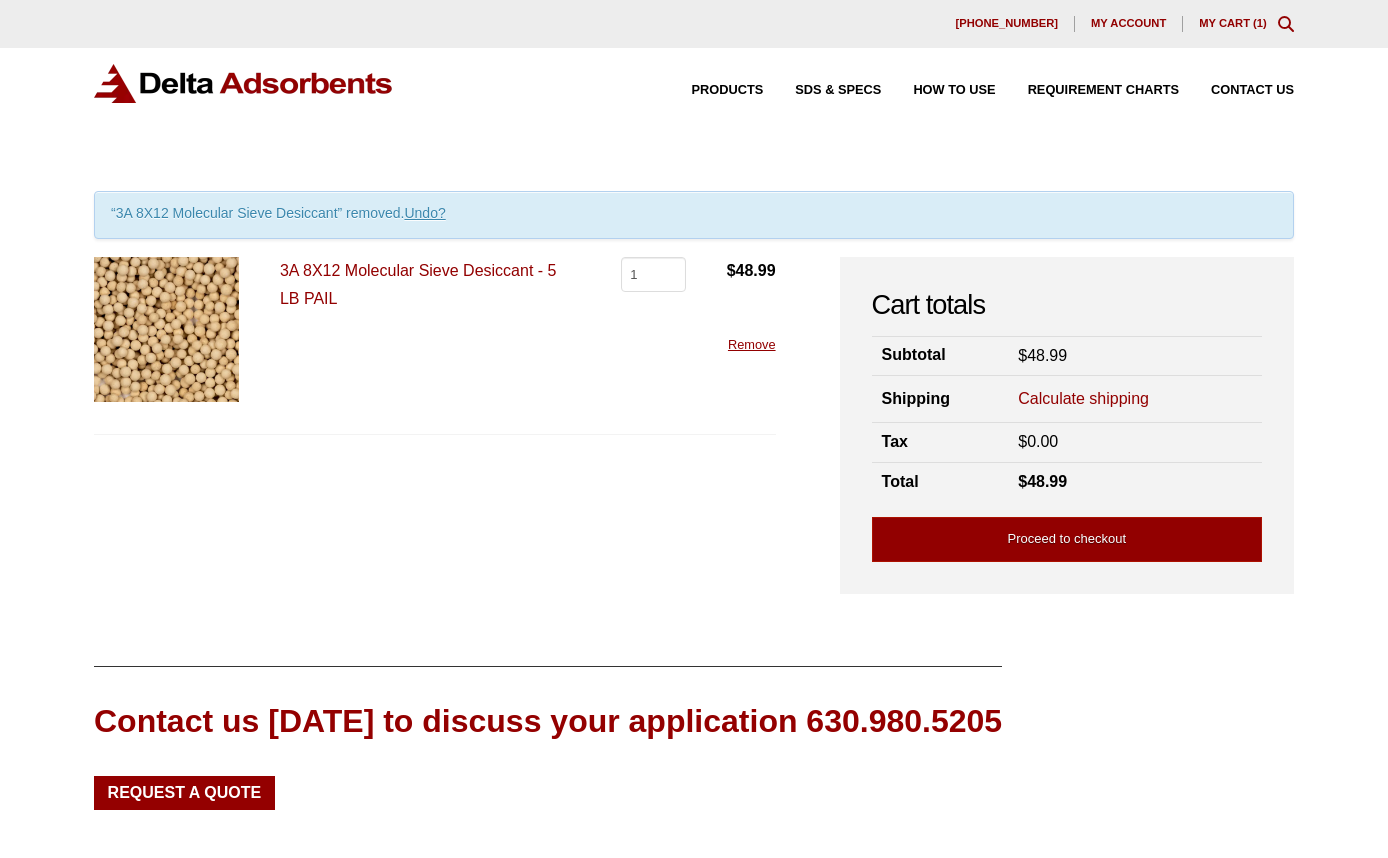 scroll, scrollTop: 0, scrollLeft: 0, axis: both 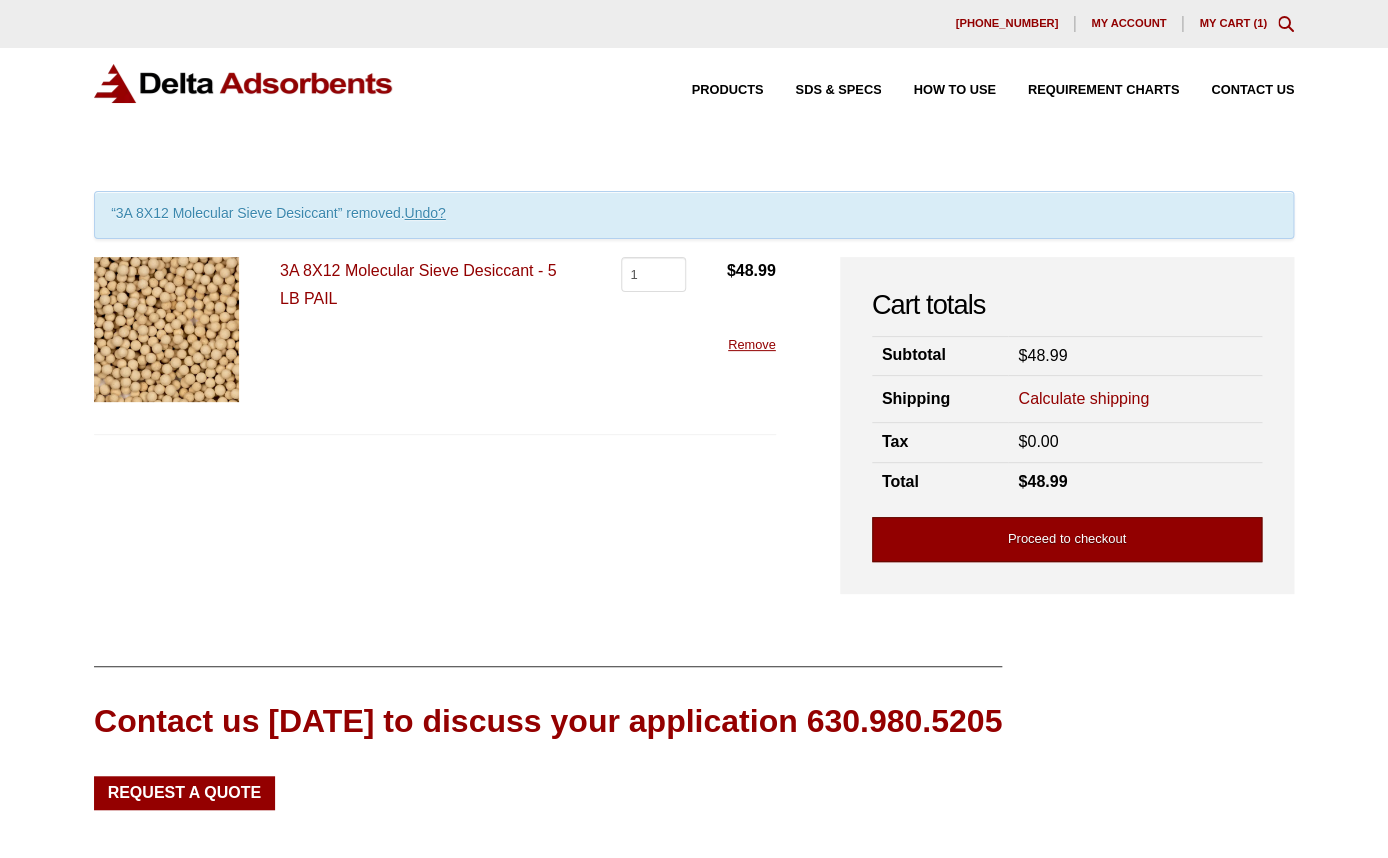 click on "Proceed to checkout" at bounding box center [1067, 539] 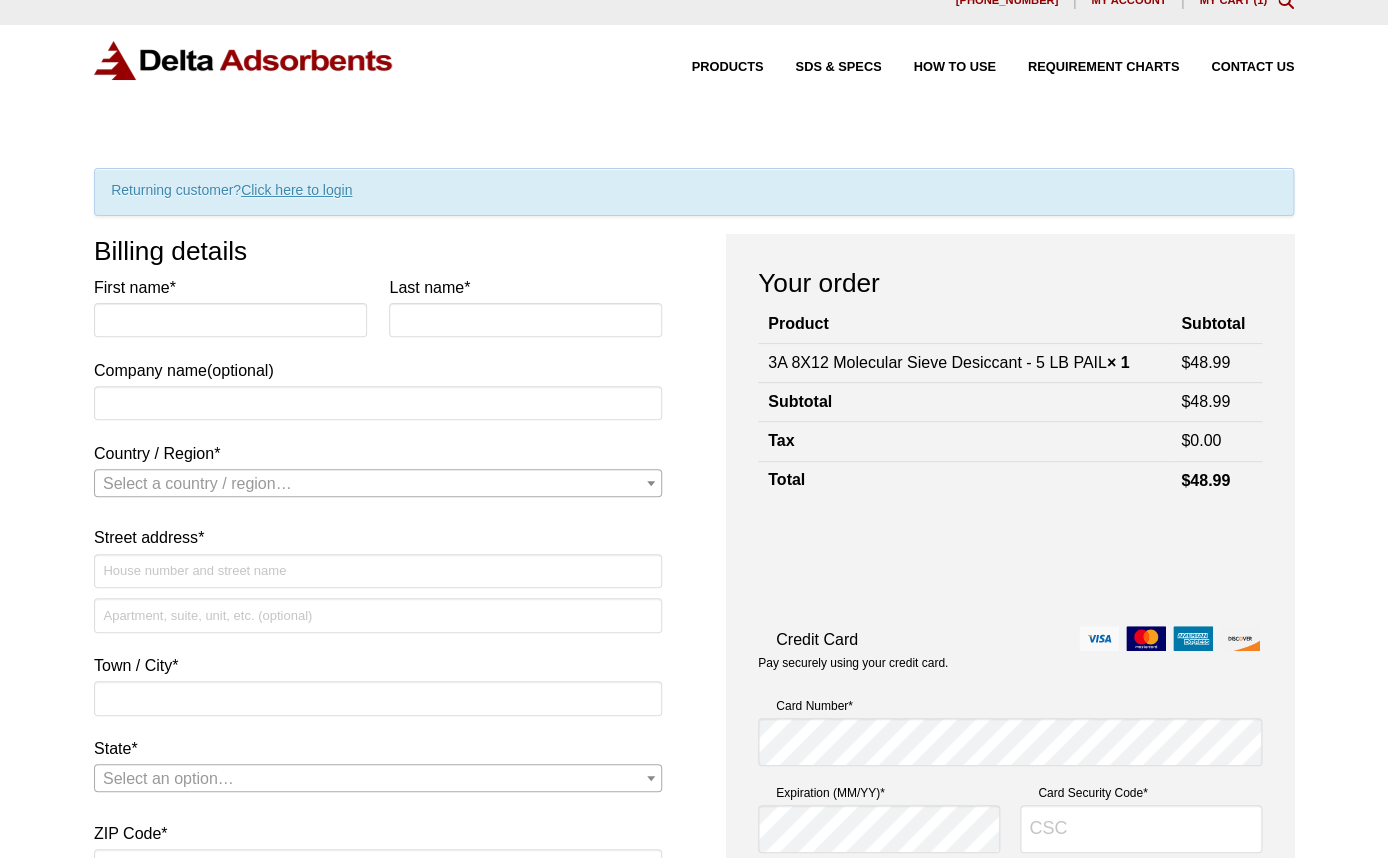 scroll, scrollTop: 32, scrollLeft: 0, axis: vertical 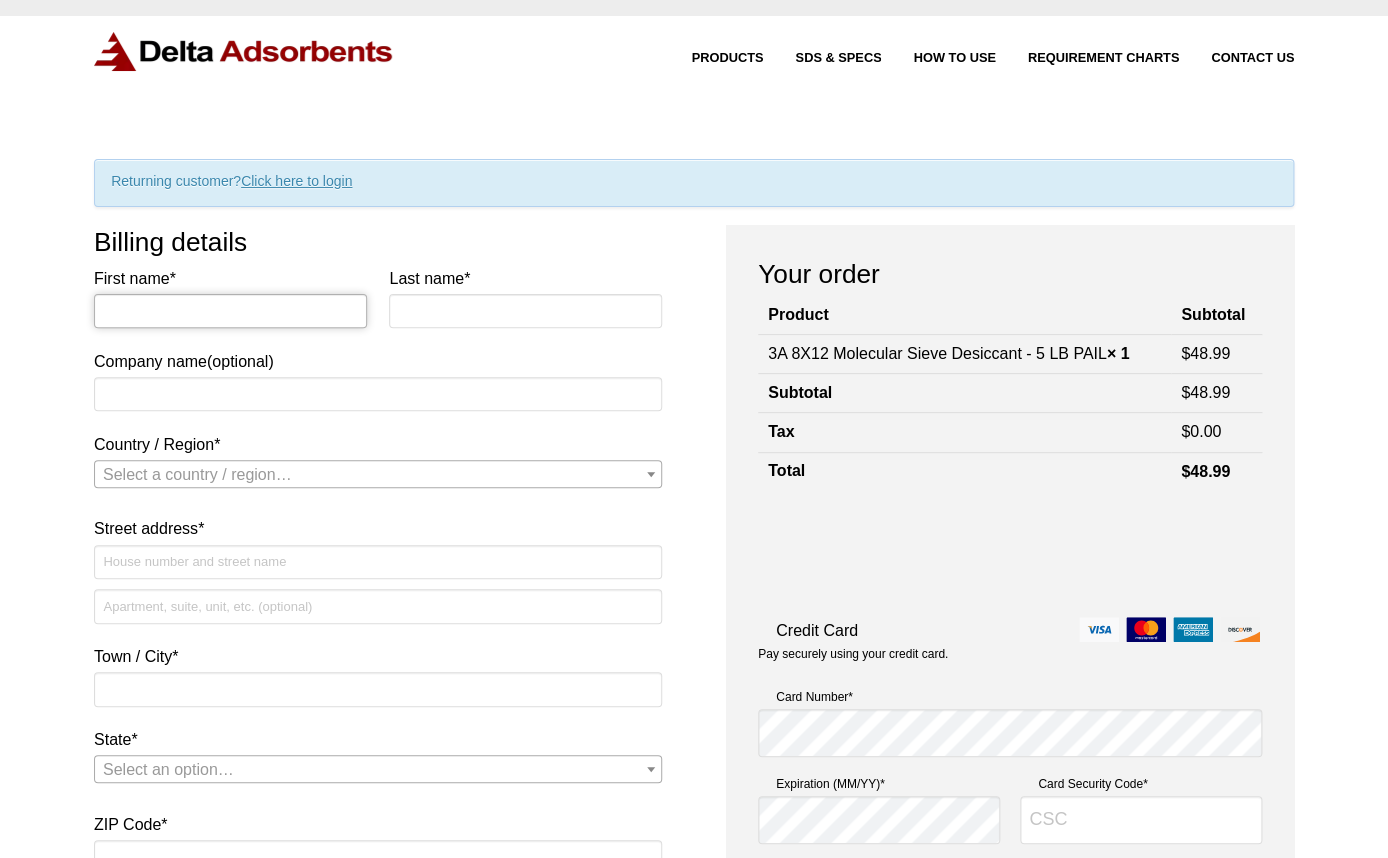 click on "First name  *" at bounding box center (230, 311) 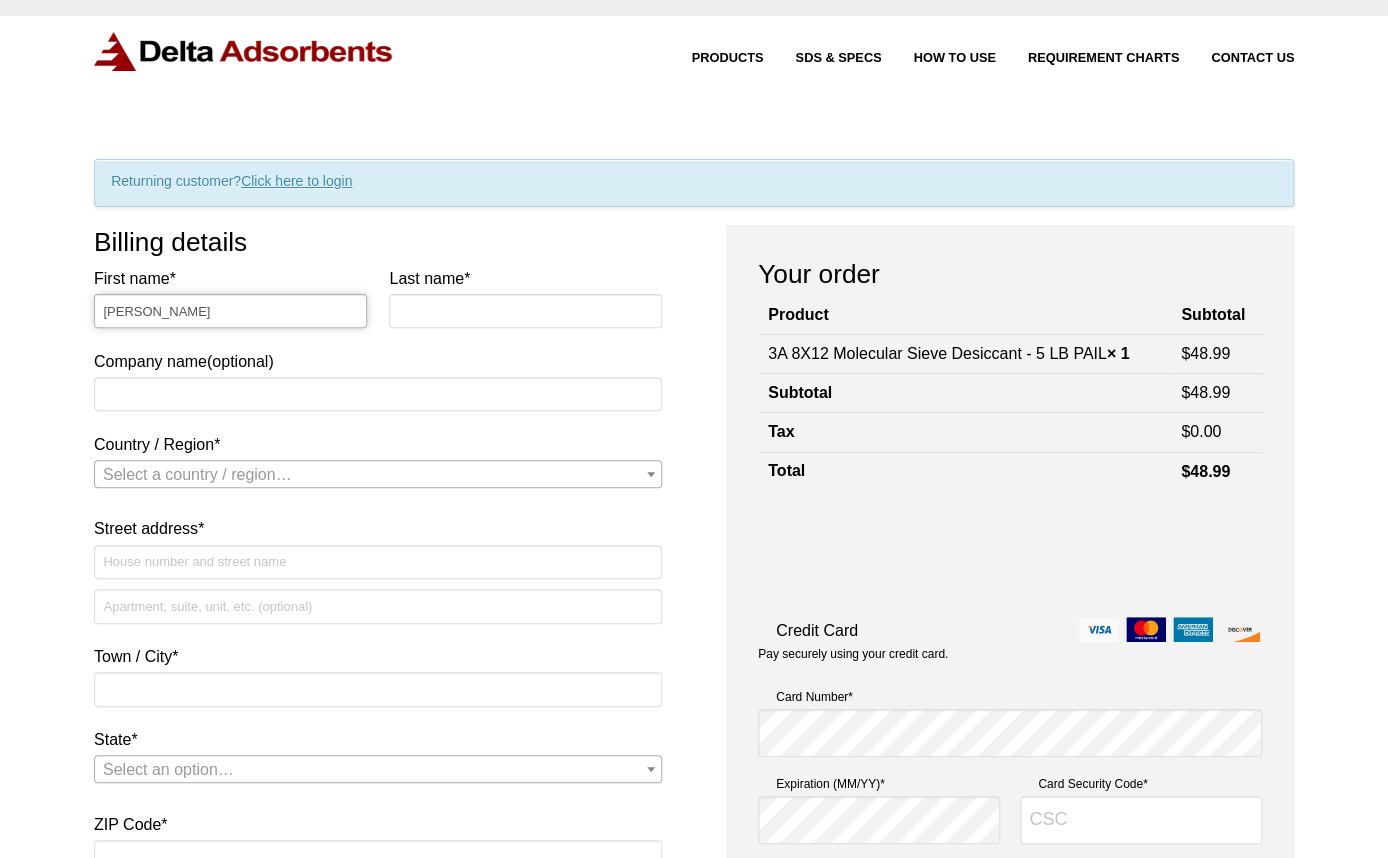 type on "[PERSON_NAME]" 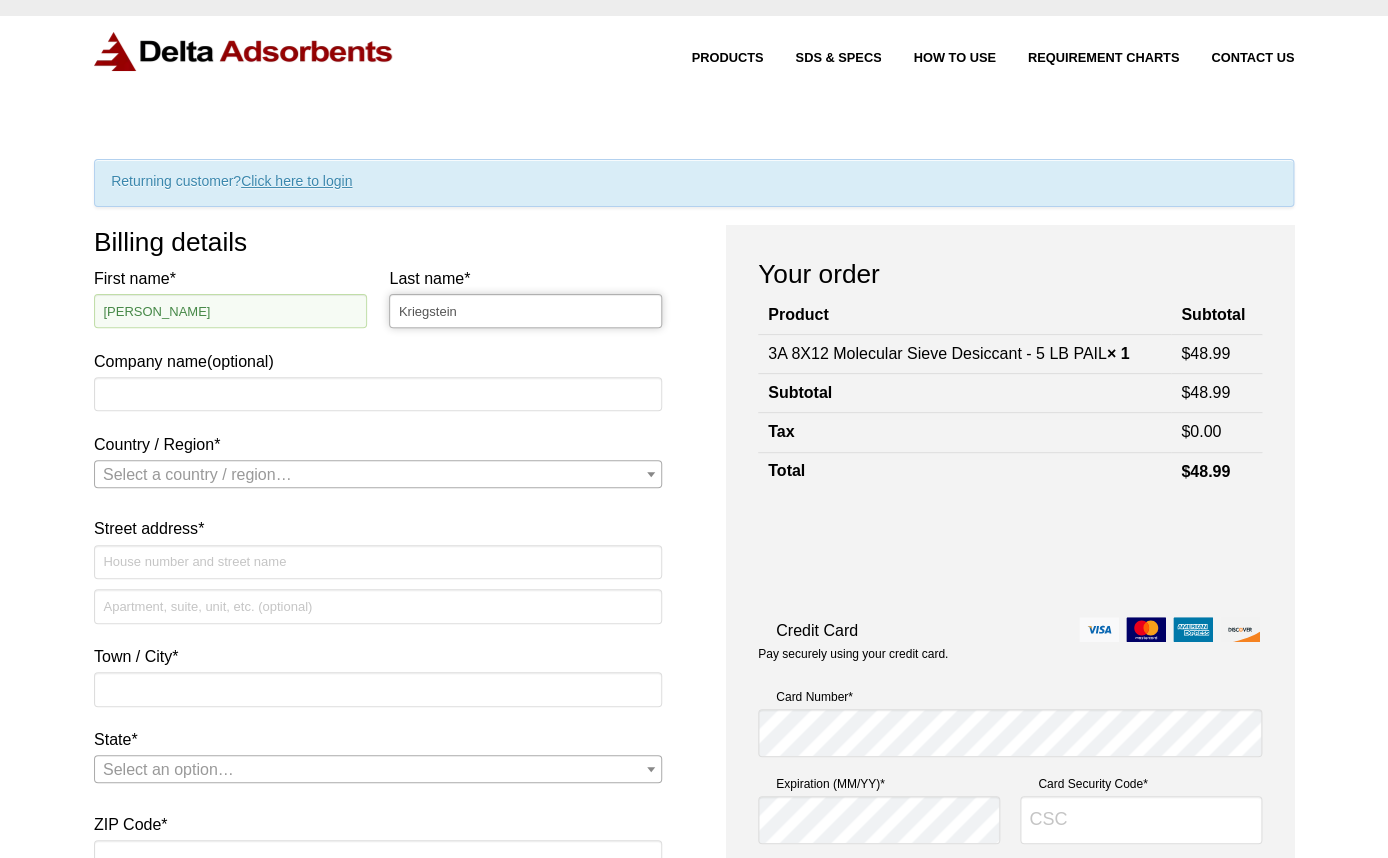 type on "Kriegstein" 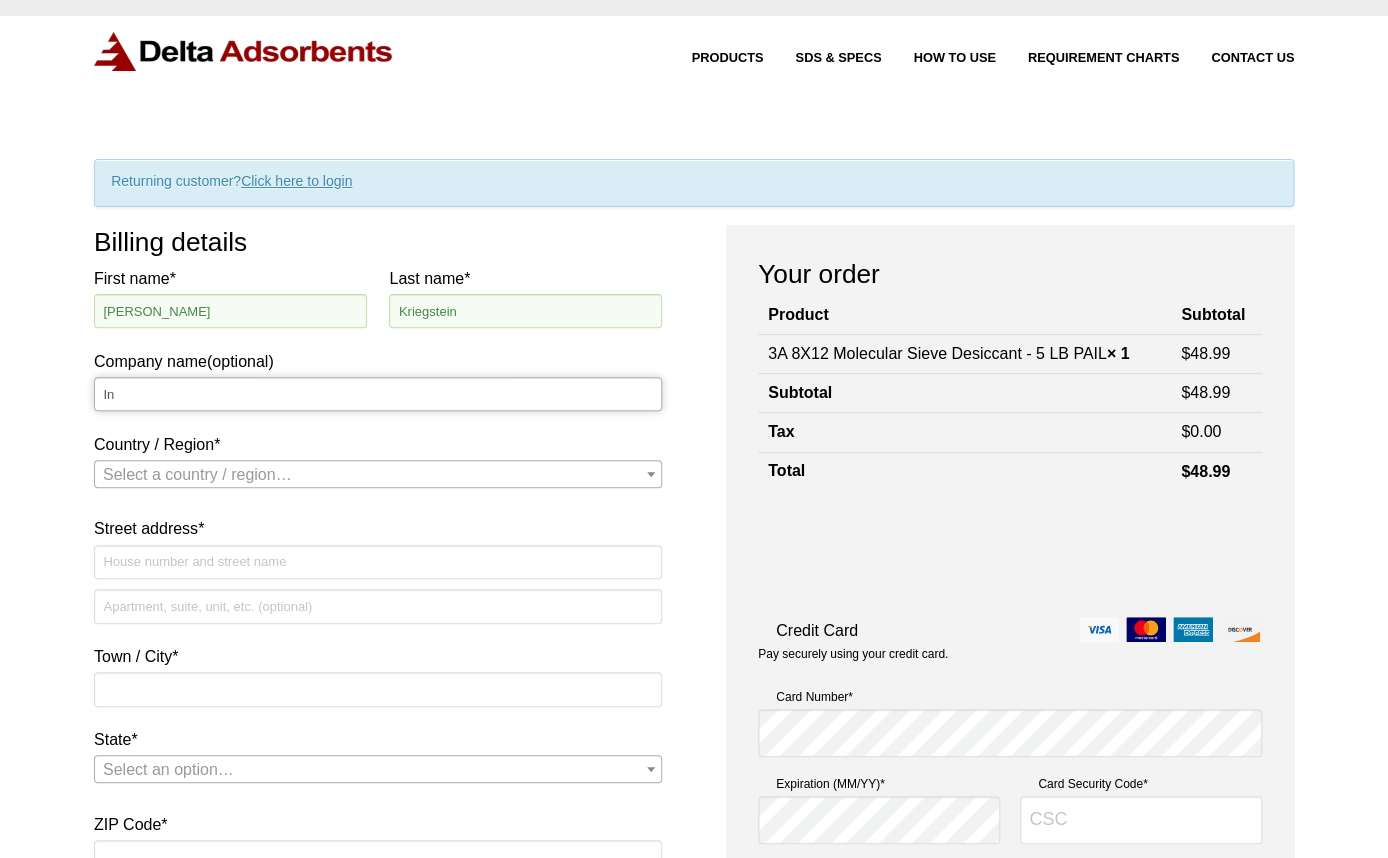 type on "I" 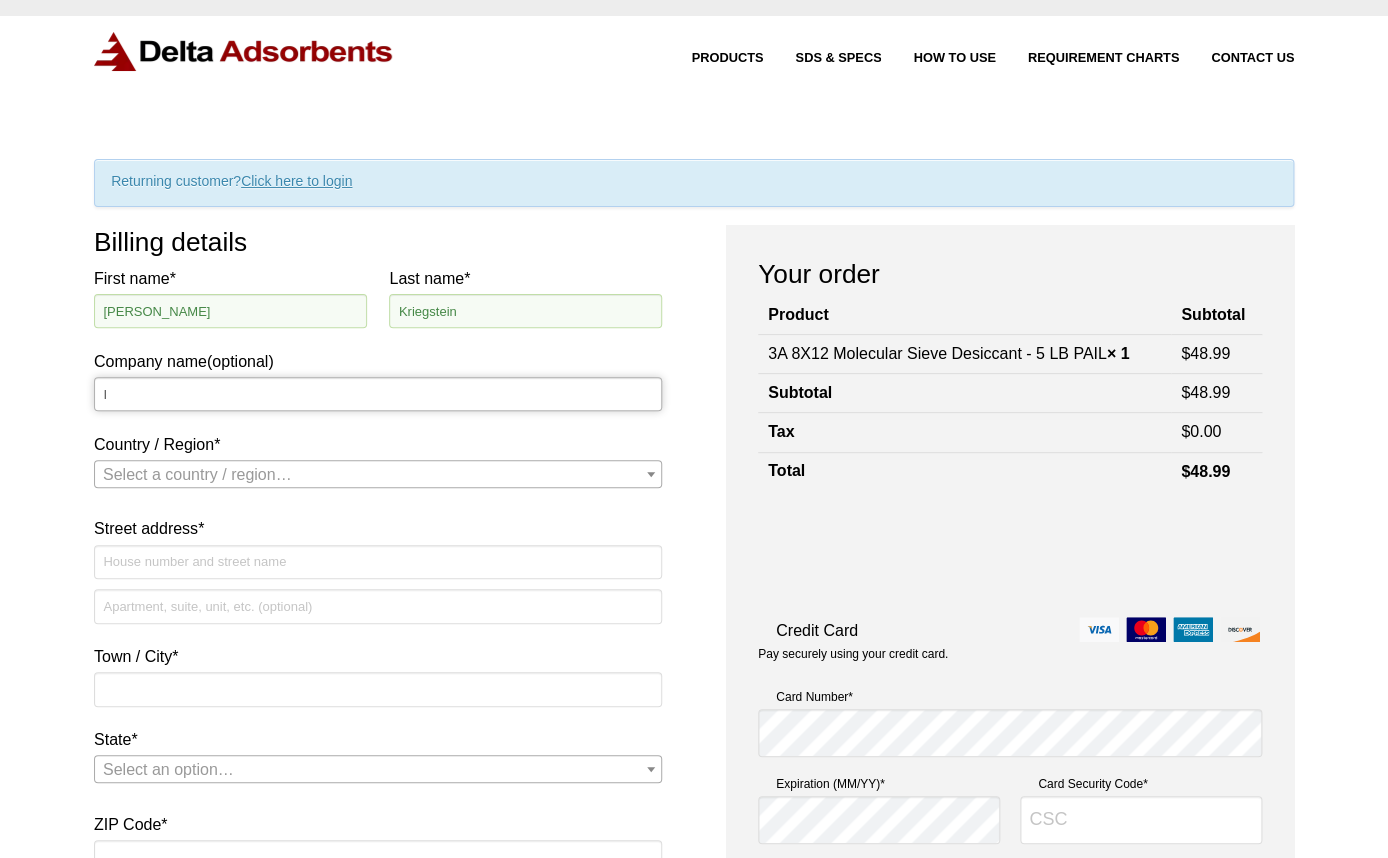 type 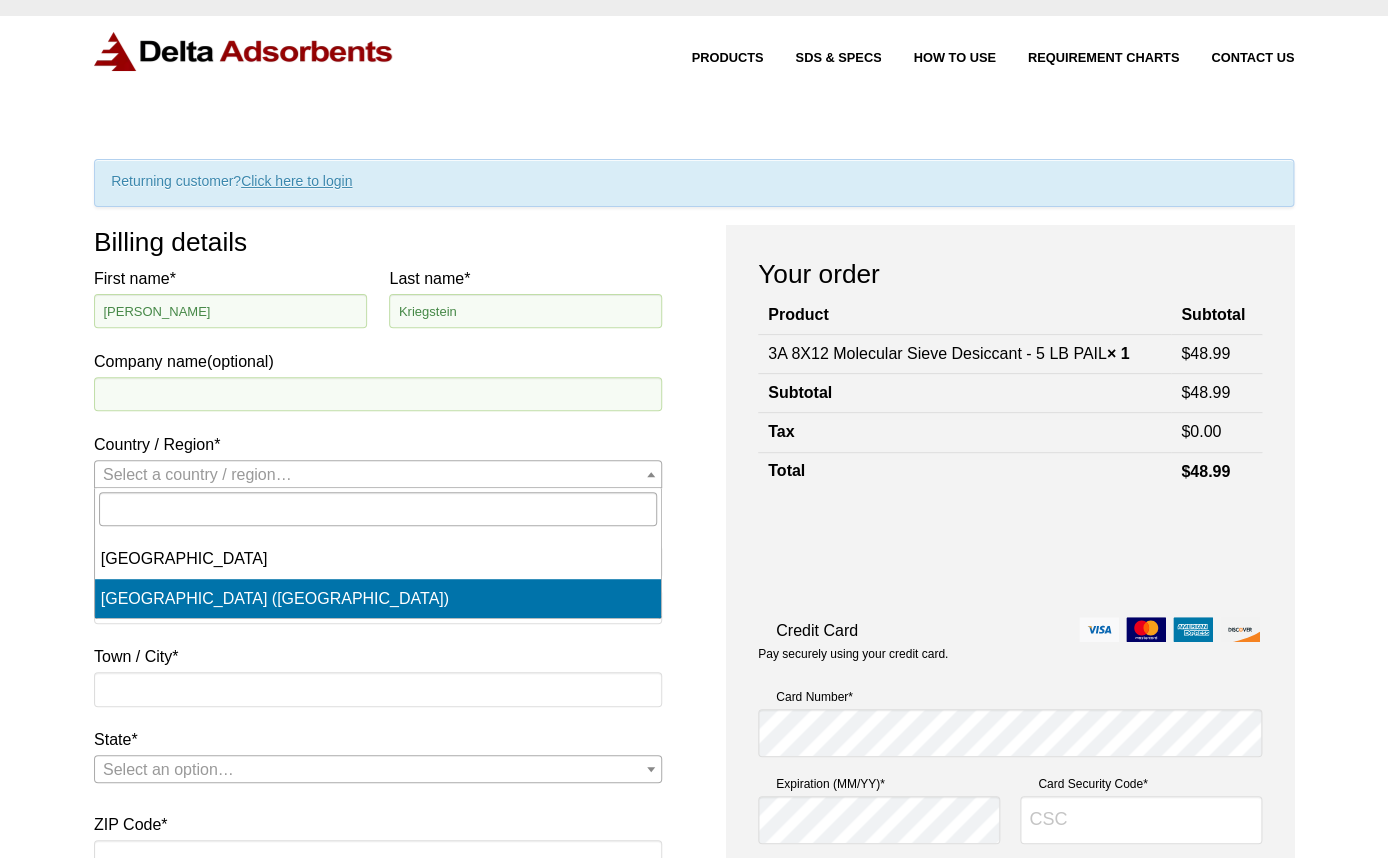 select on "US" 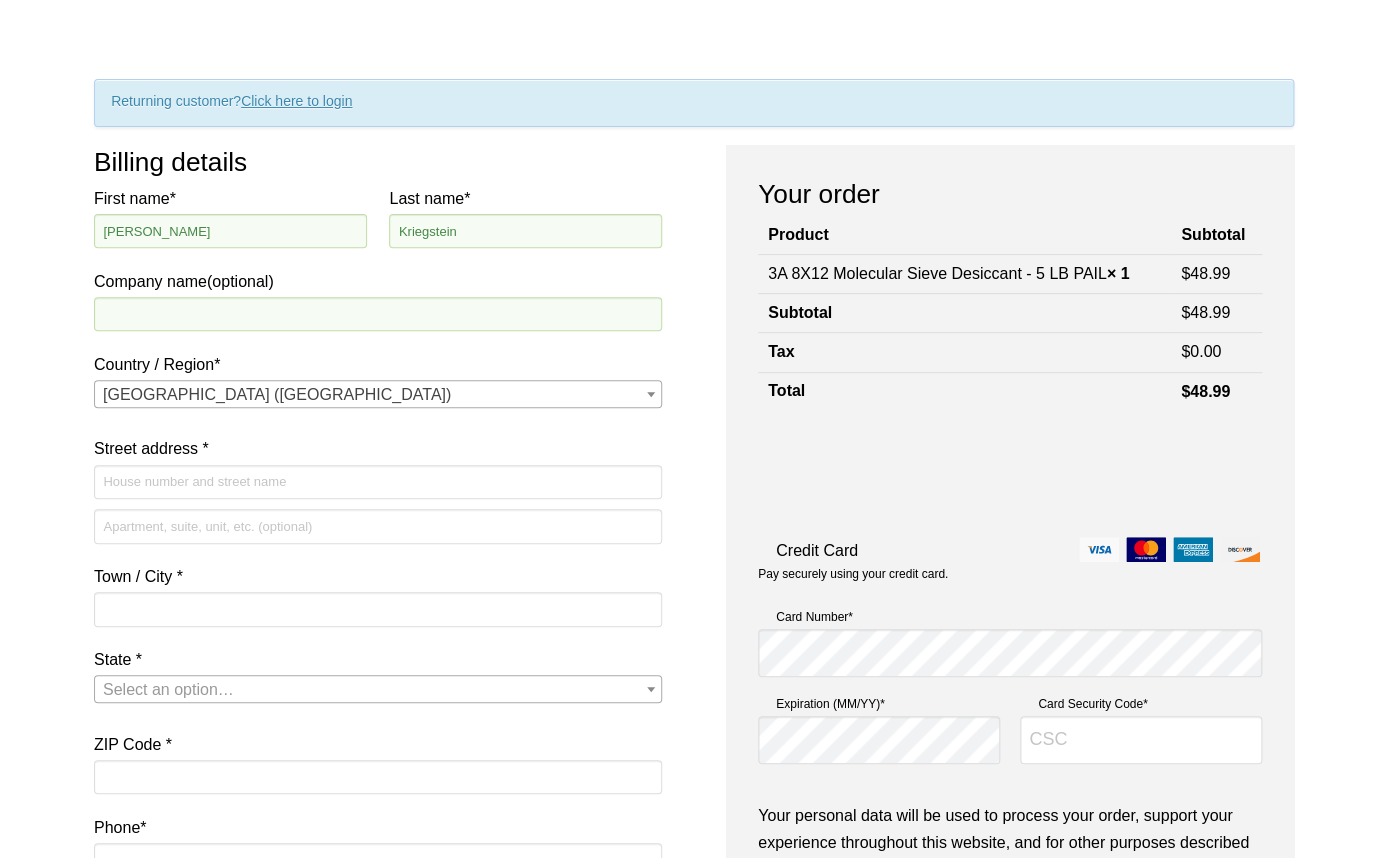 scroll, scrollTop: 336, scrollLeft: 0, axis: vertical 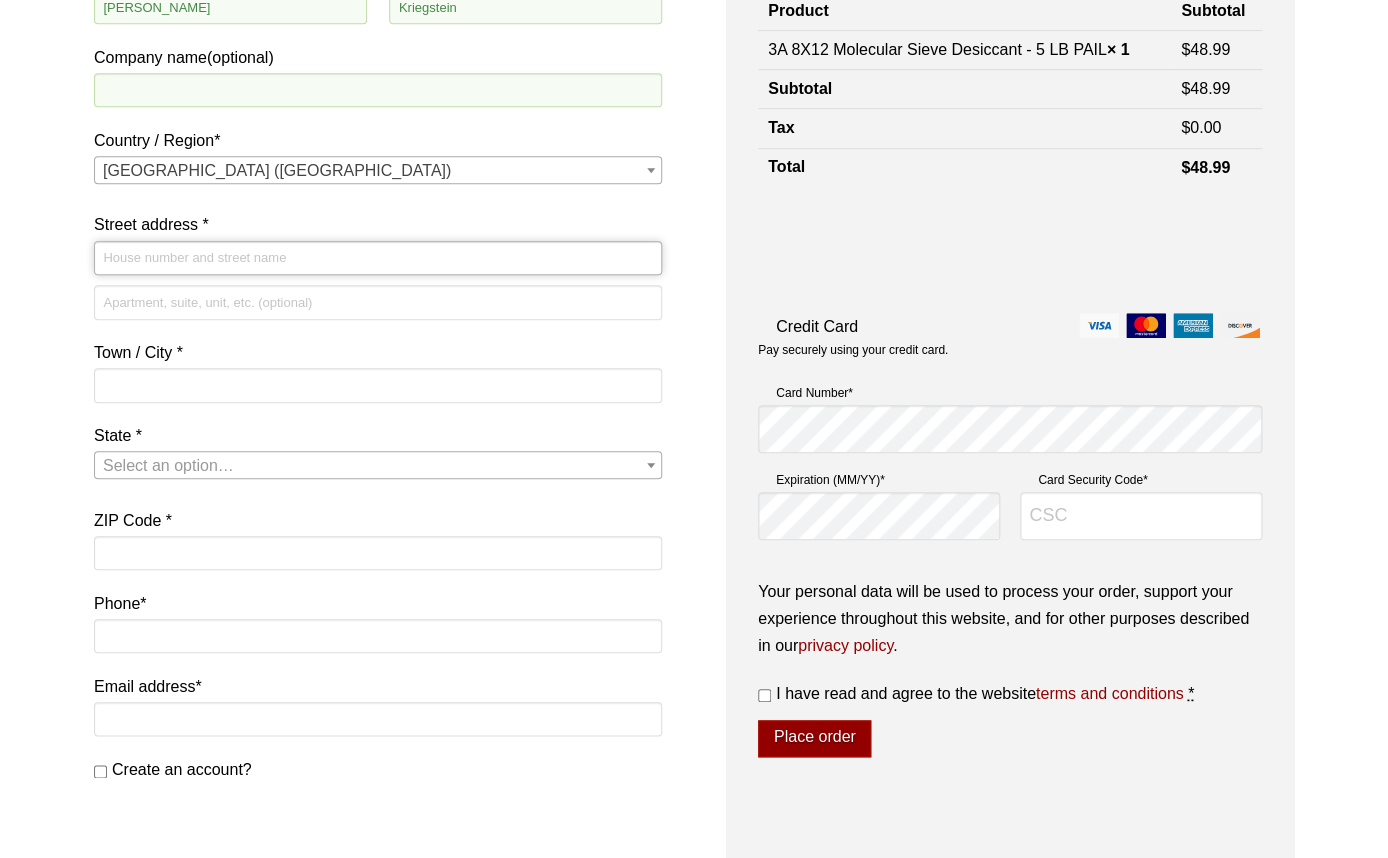 click on "Street address   *" at bounding box center [378, 258] 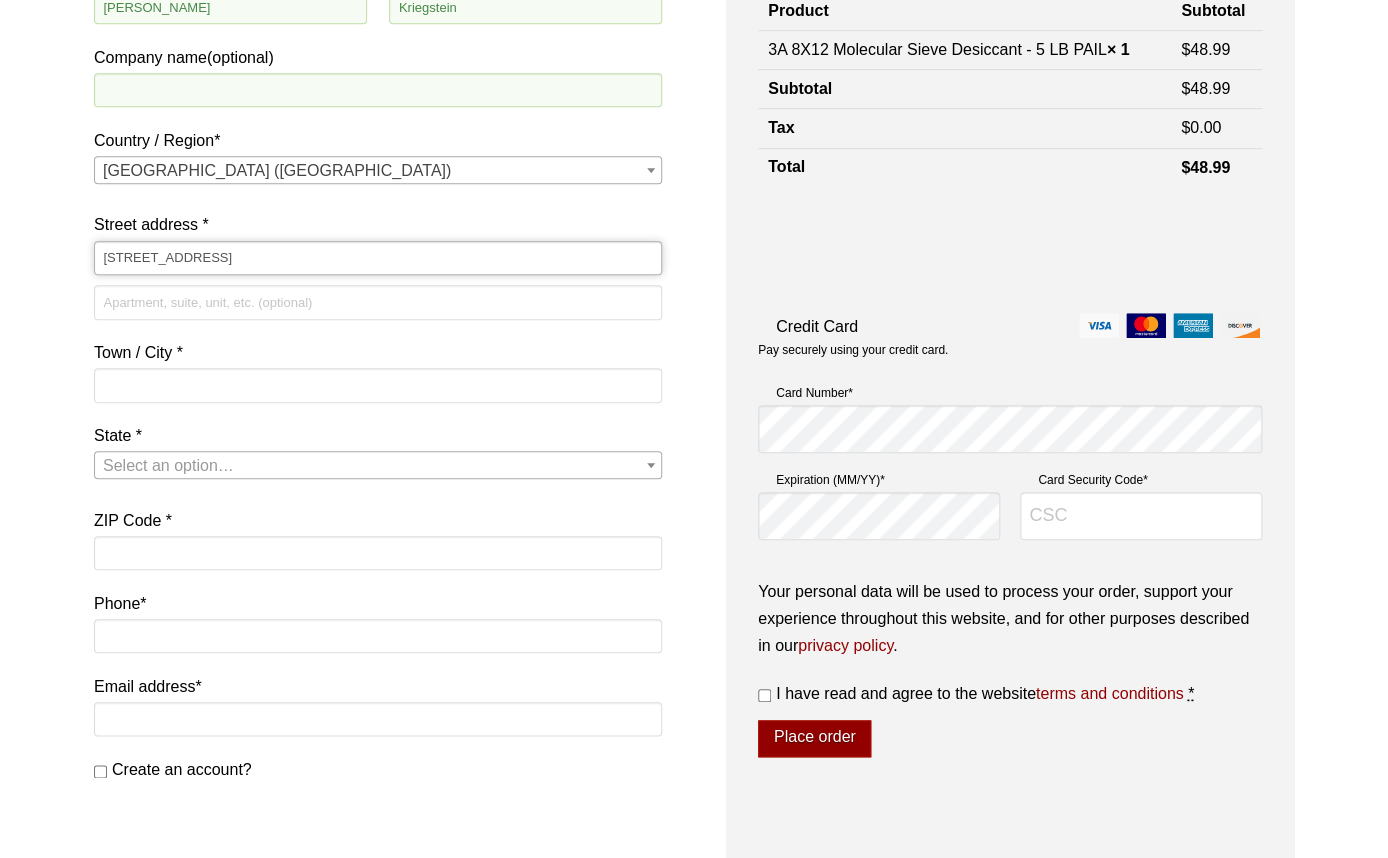 type on "[STREET_ADDRESS]" 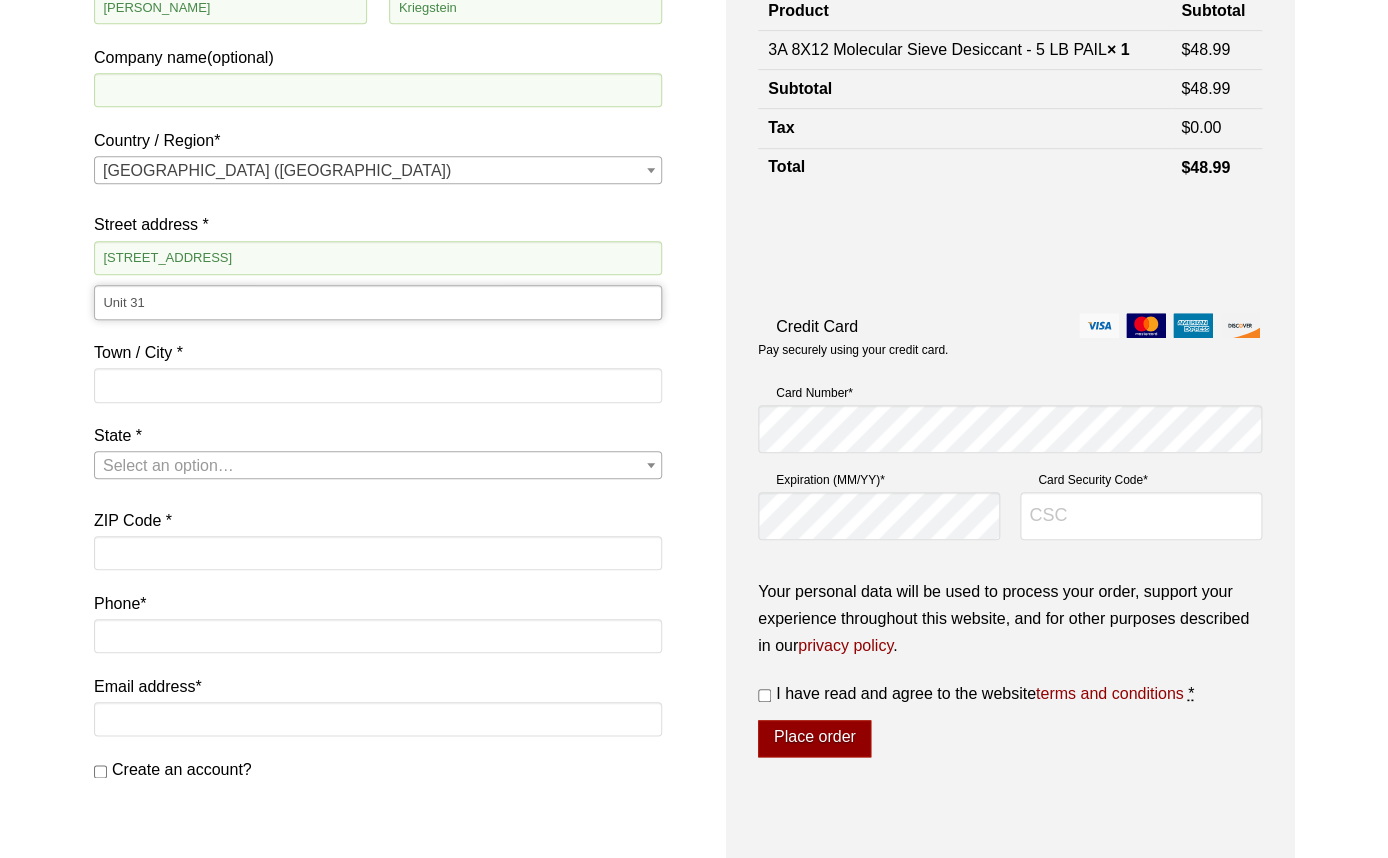 type on "Unit 31" 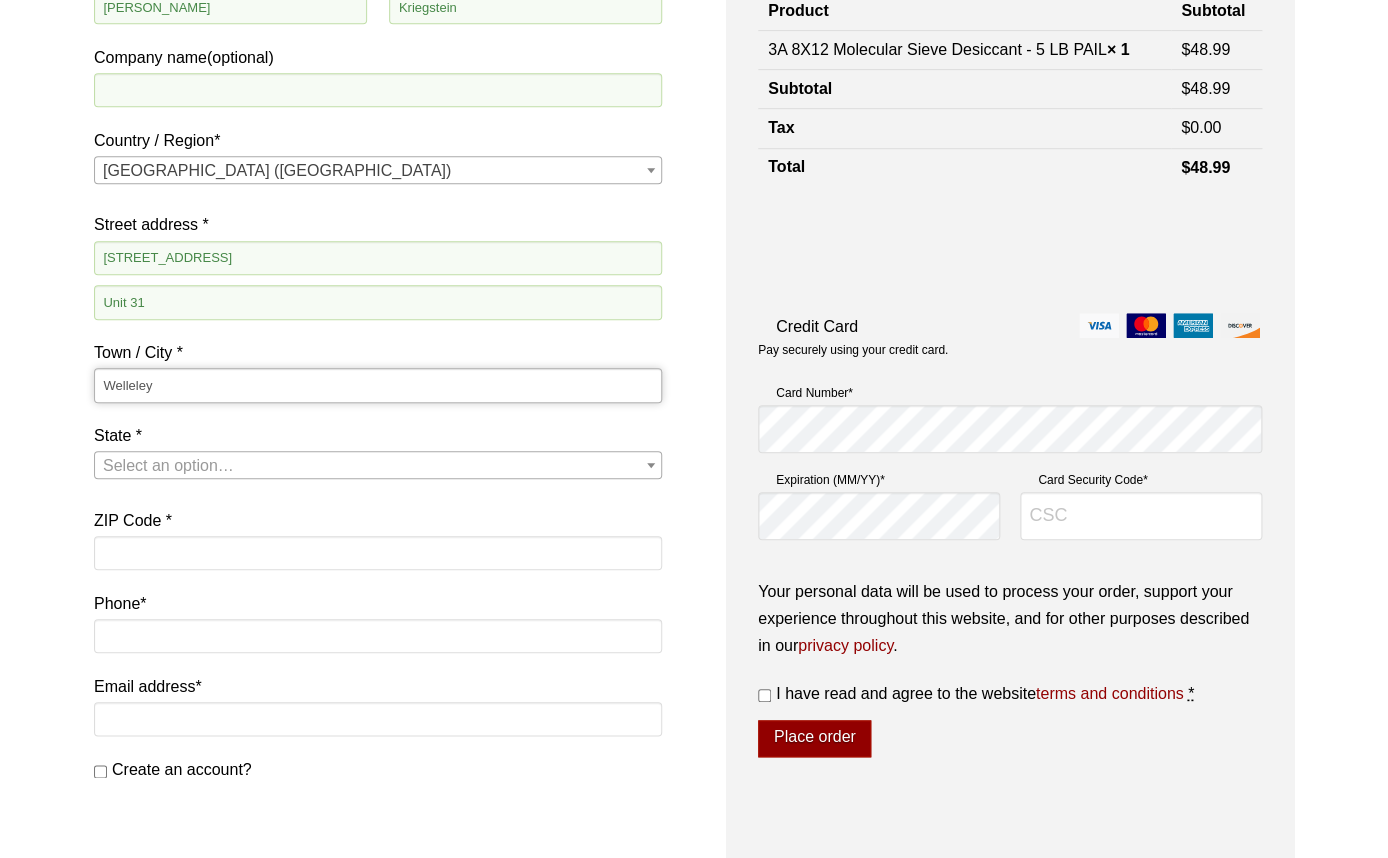 type on "Welleley" 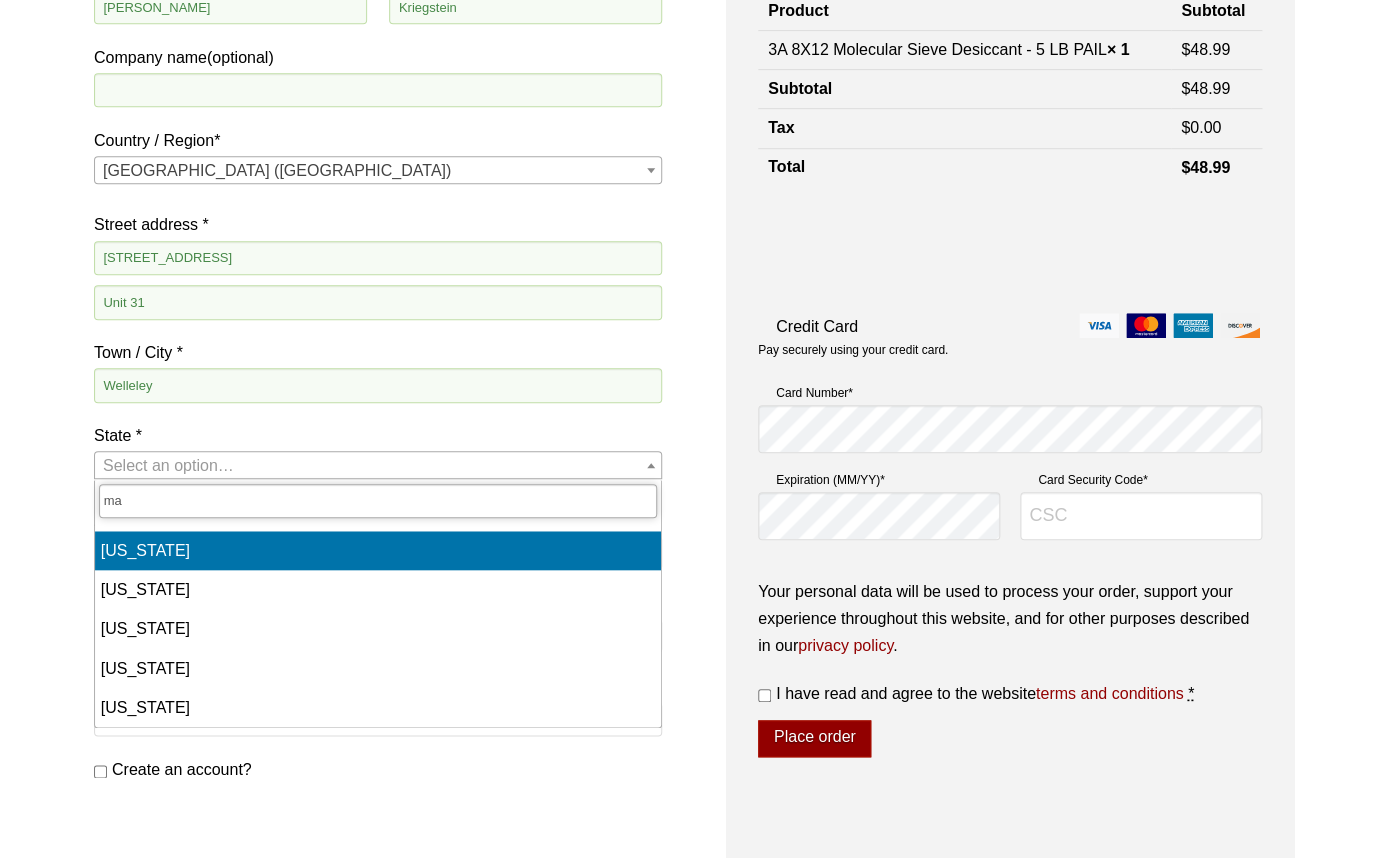type on "ma" 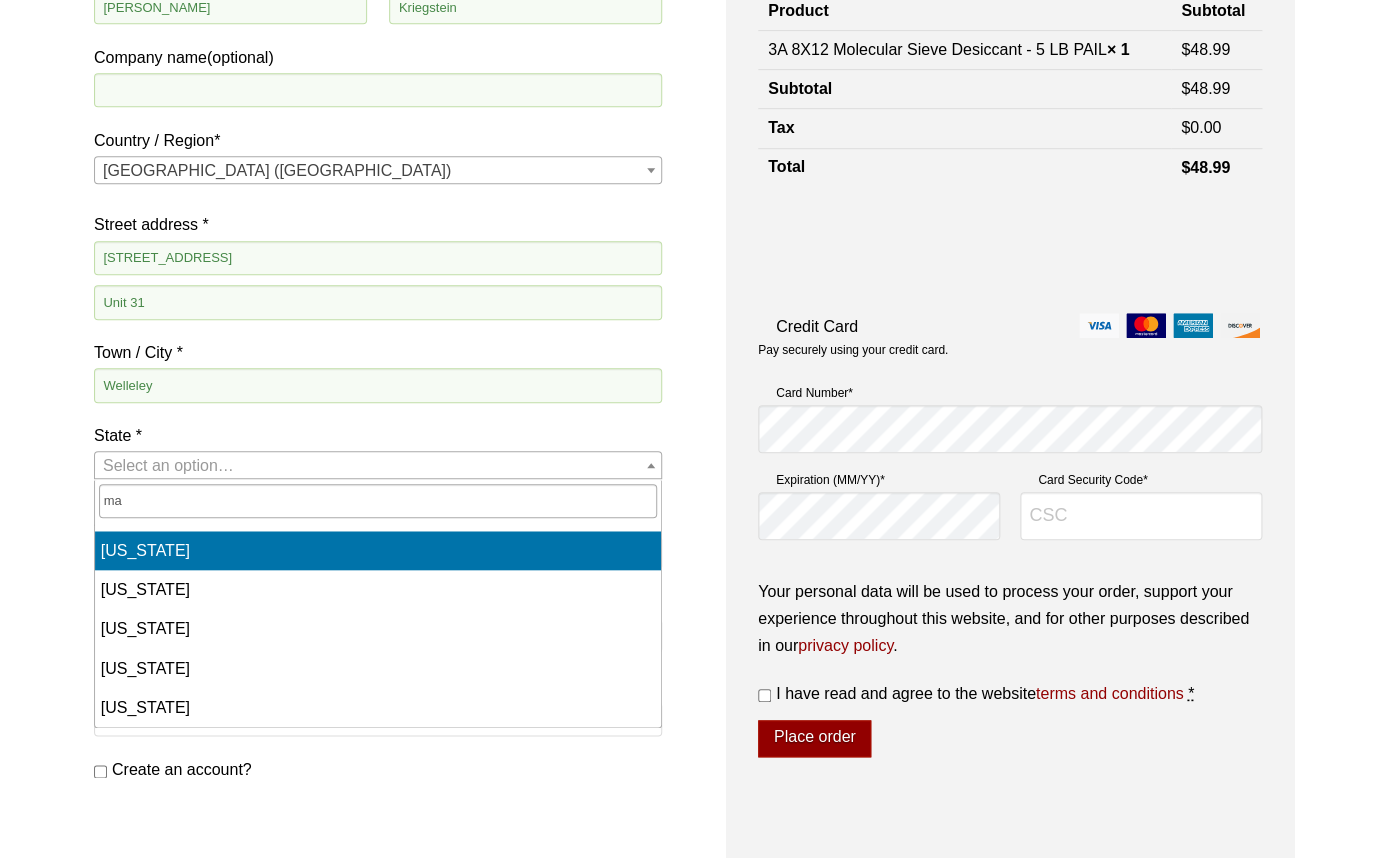 type 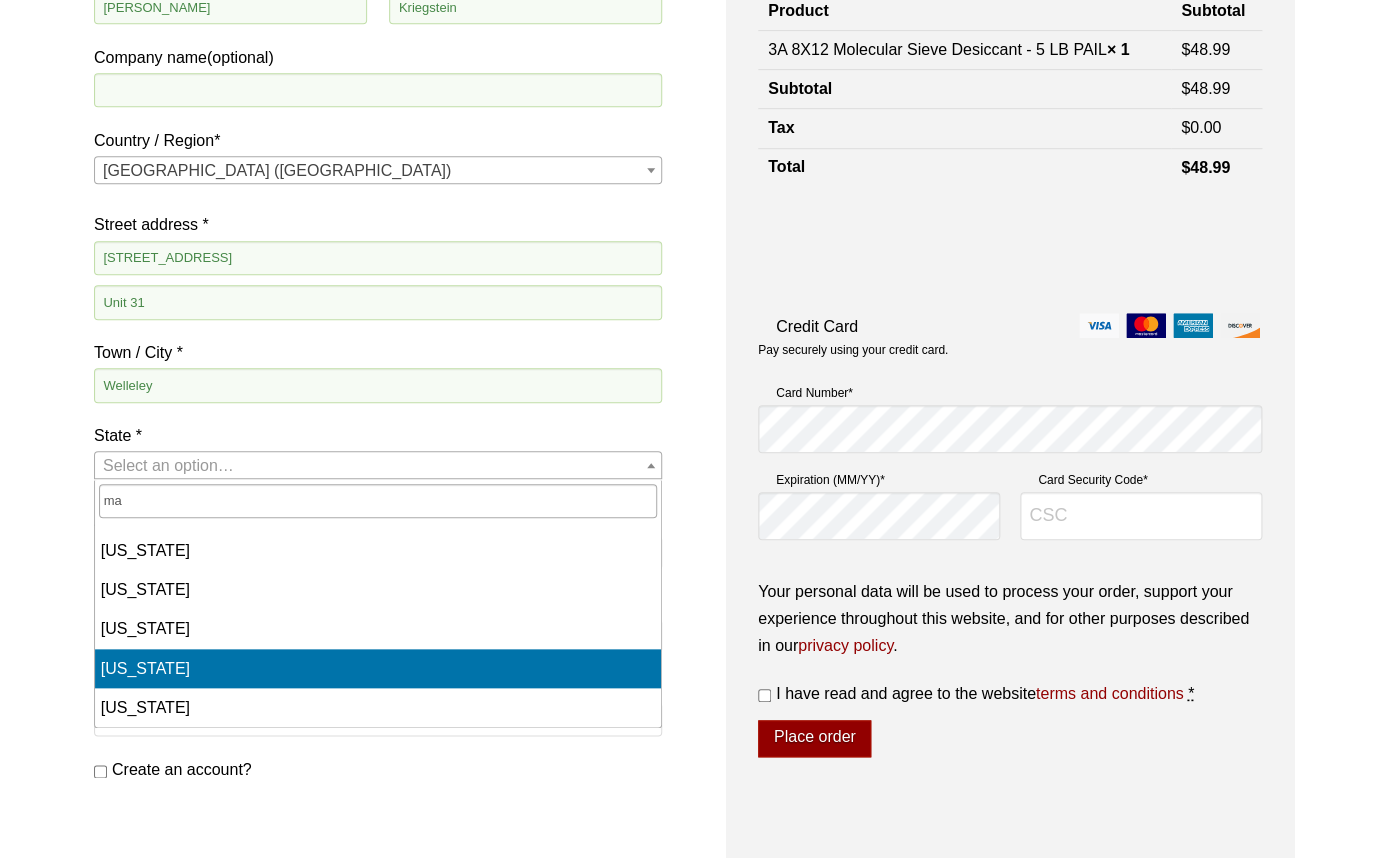 select on "MA" 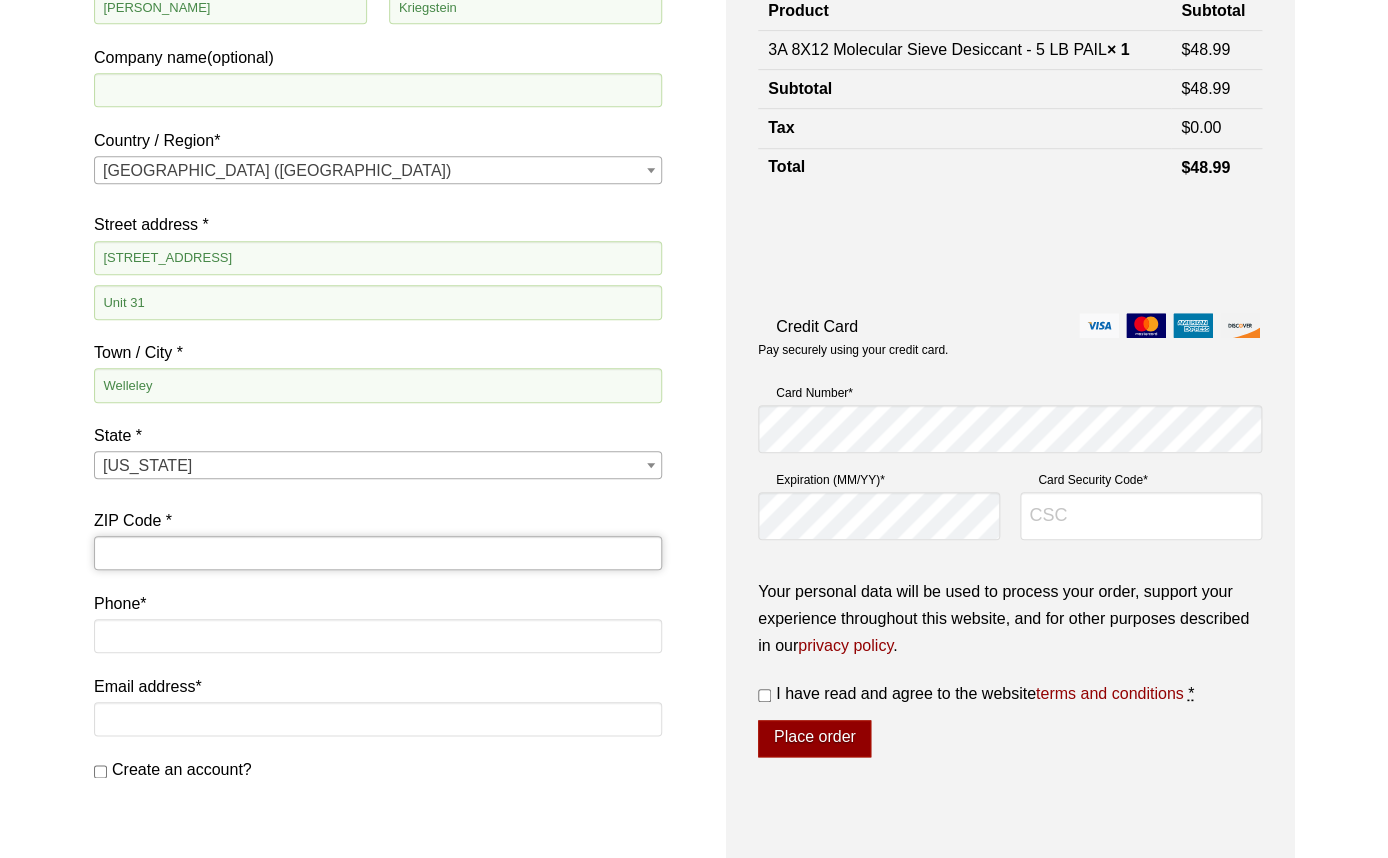 click on "ZIP Code   *" at bounding box center [378, 553] 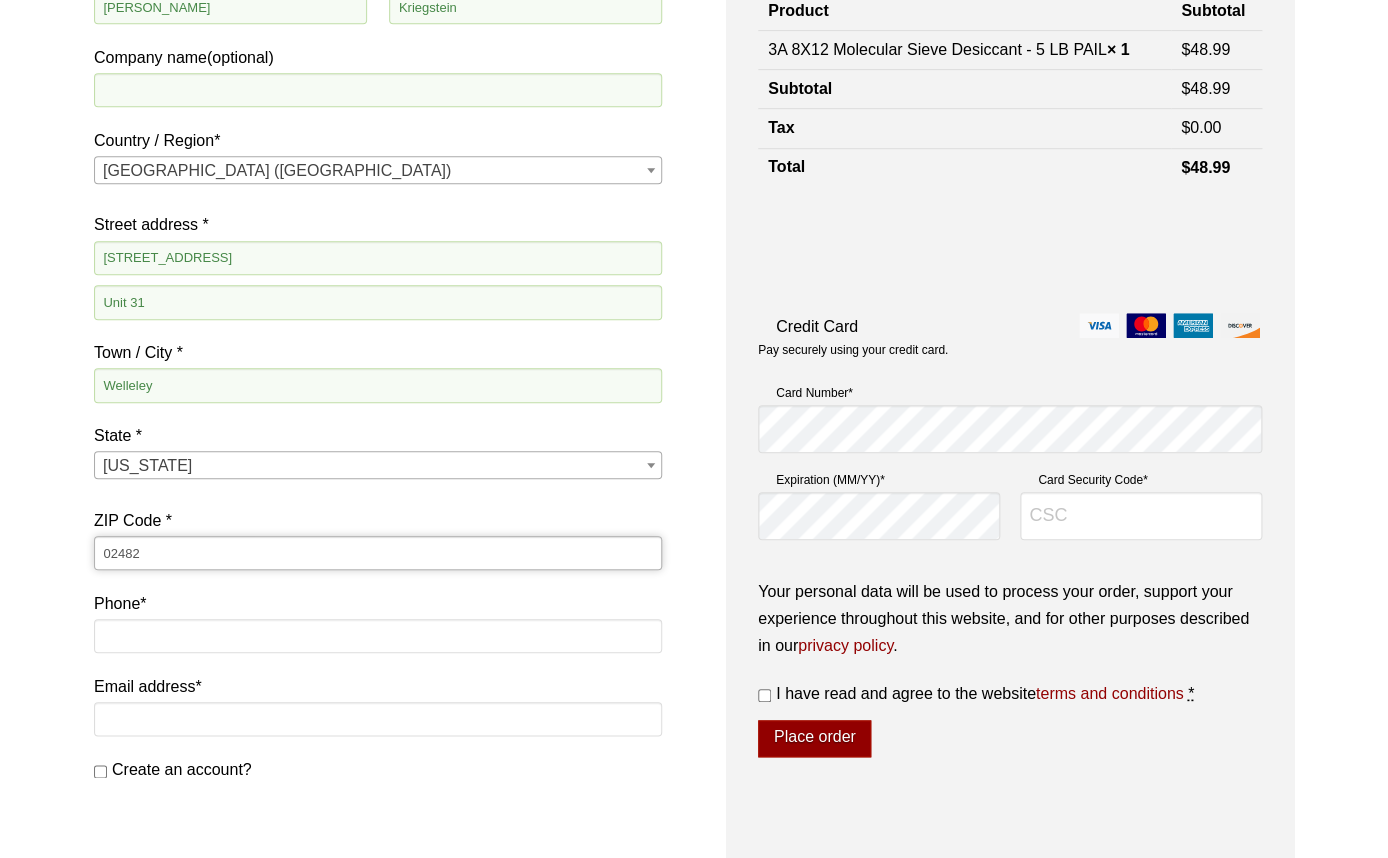 type on "02482" 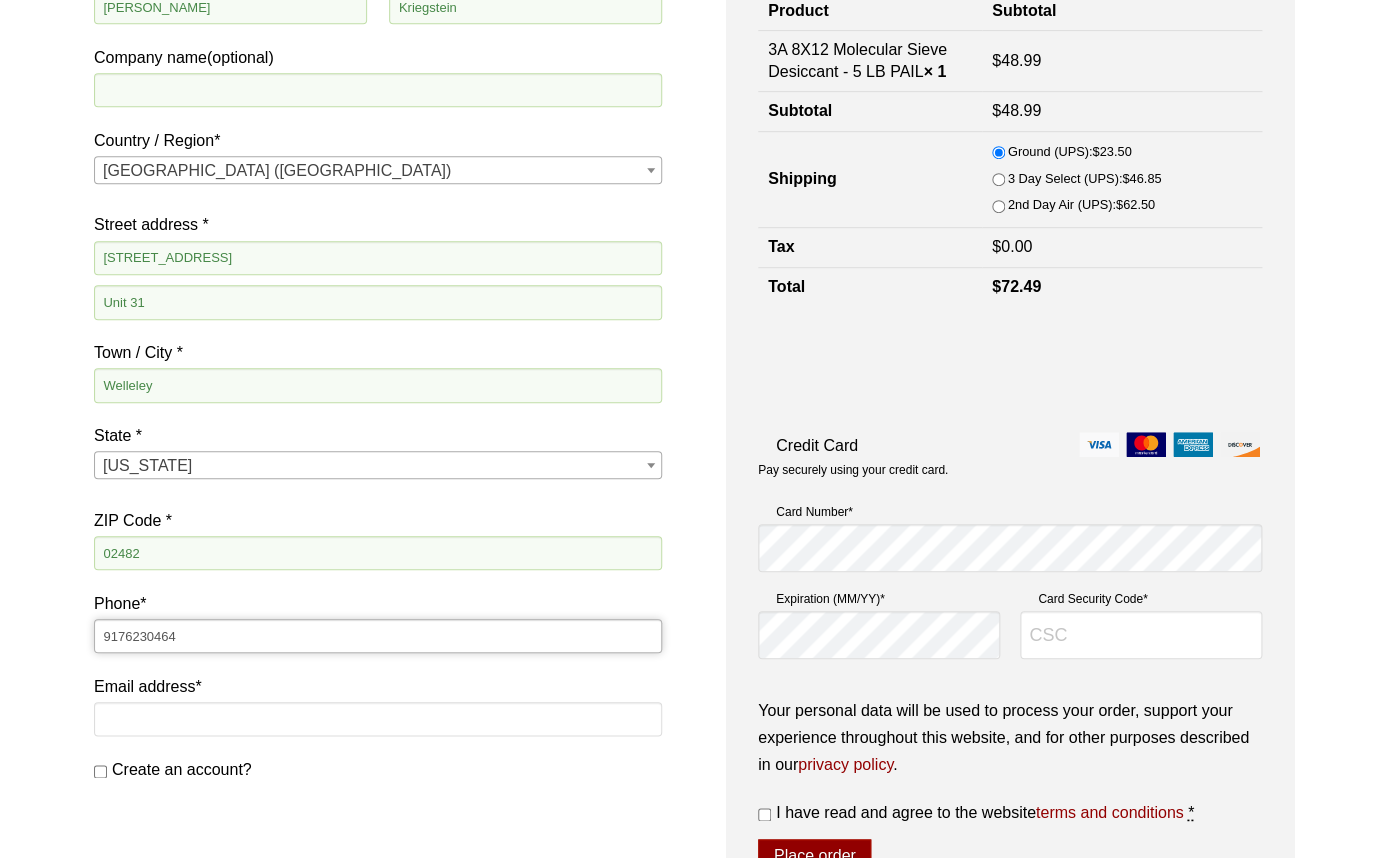 type on "9176230464" 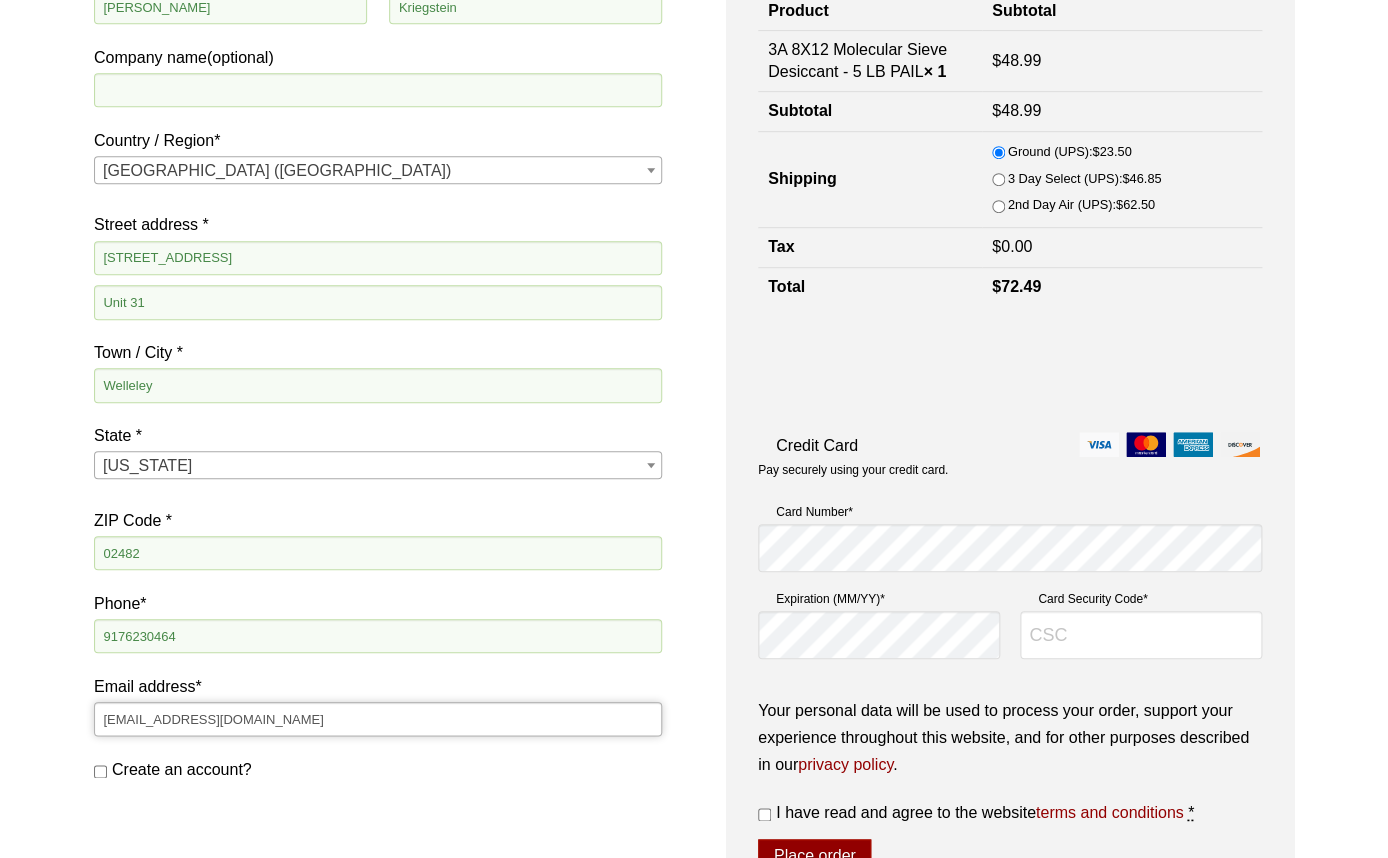 type on "[EMAIL_ADDRESS][DOMAIN_NAME]" 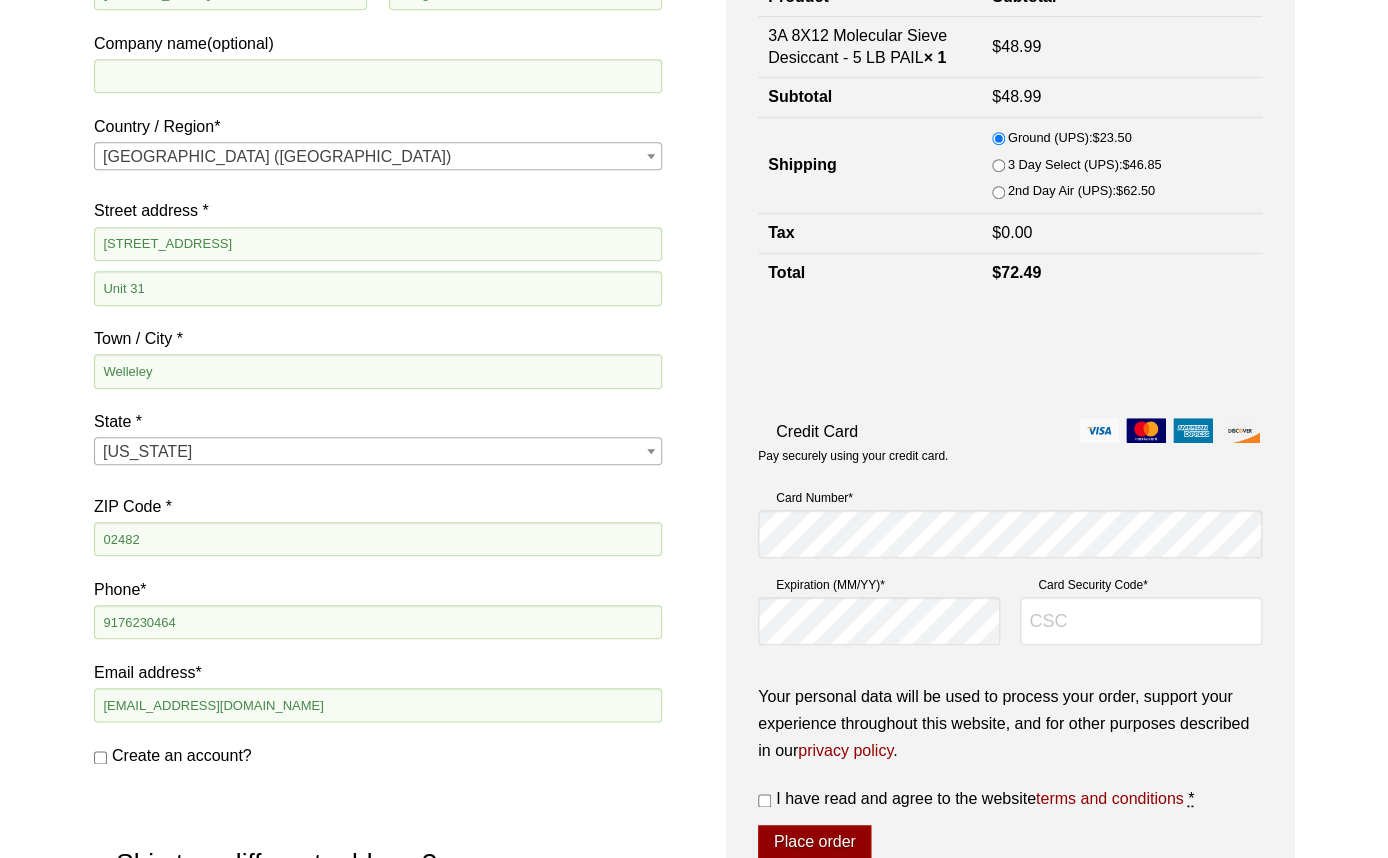 scroll, scrollTop: 368, scrollLeft: 0, axis: vertical 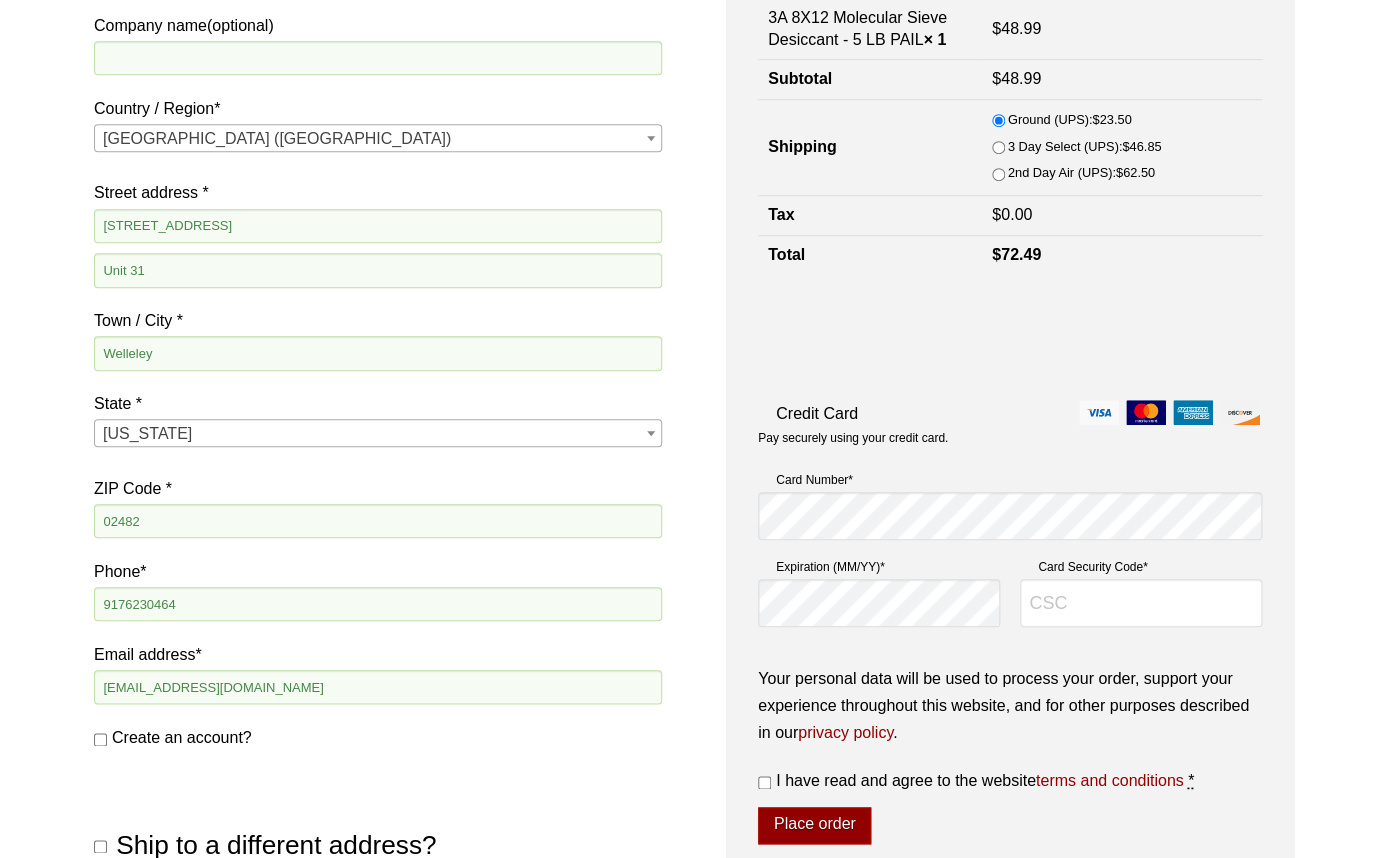 click on "Create an account?" at bounding box center (378, 737) 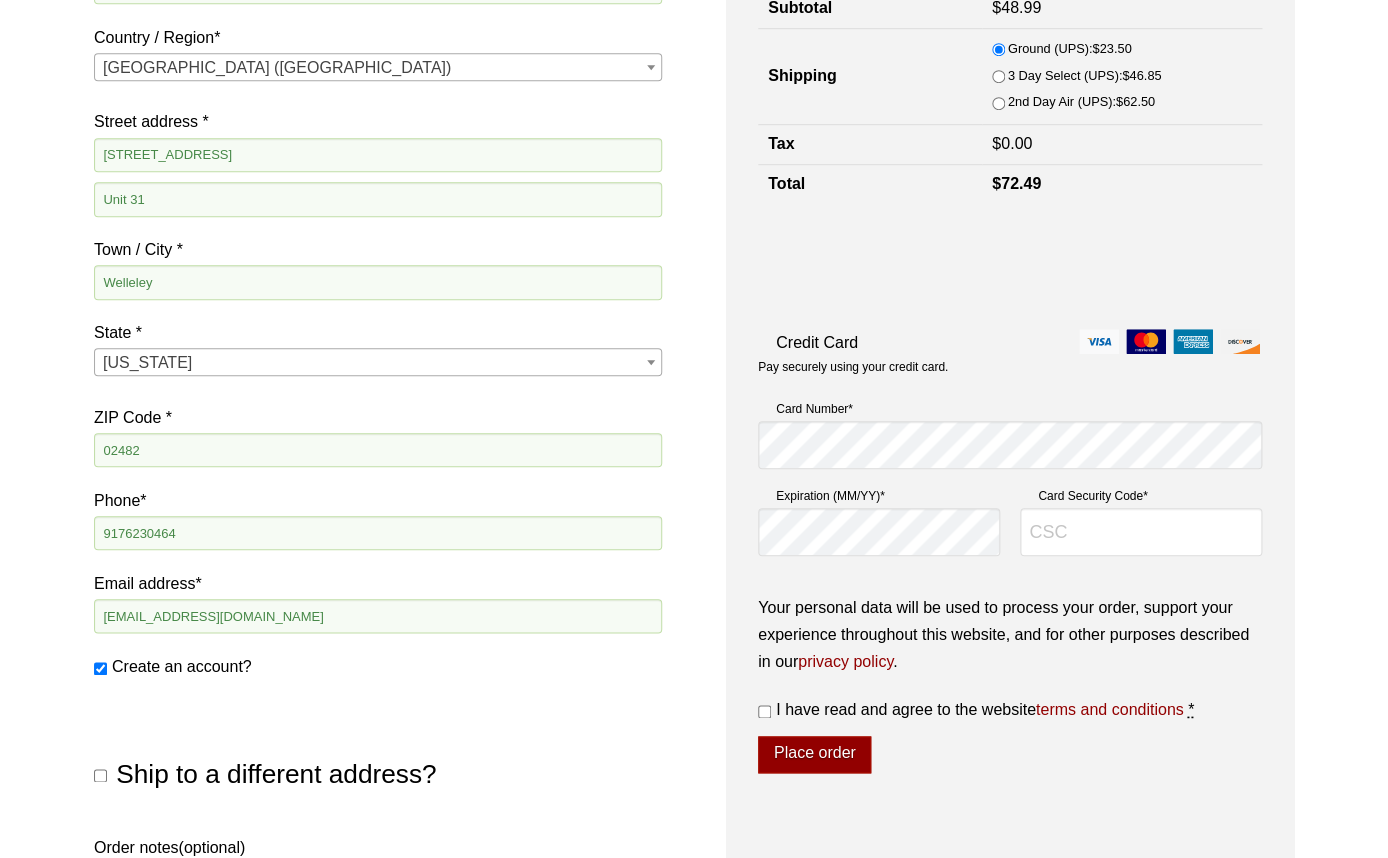 scroll, scrollTop: 752, scrollLeft: 0, axis: vertical 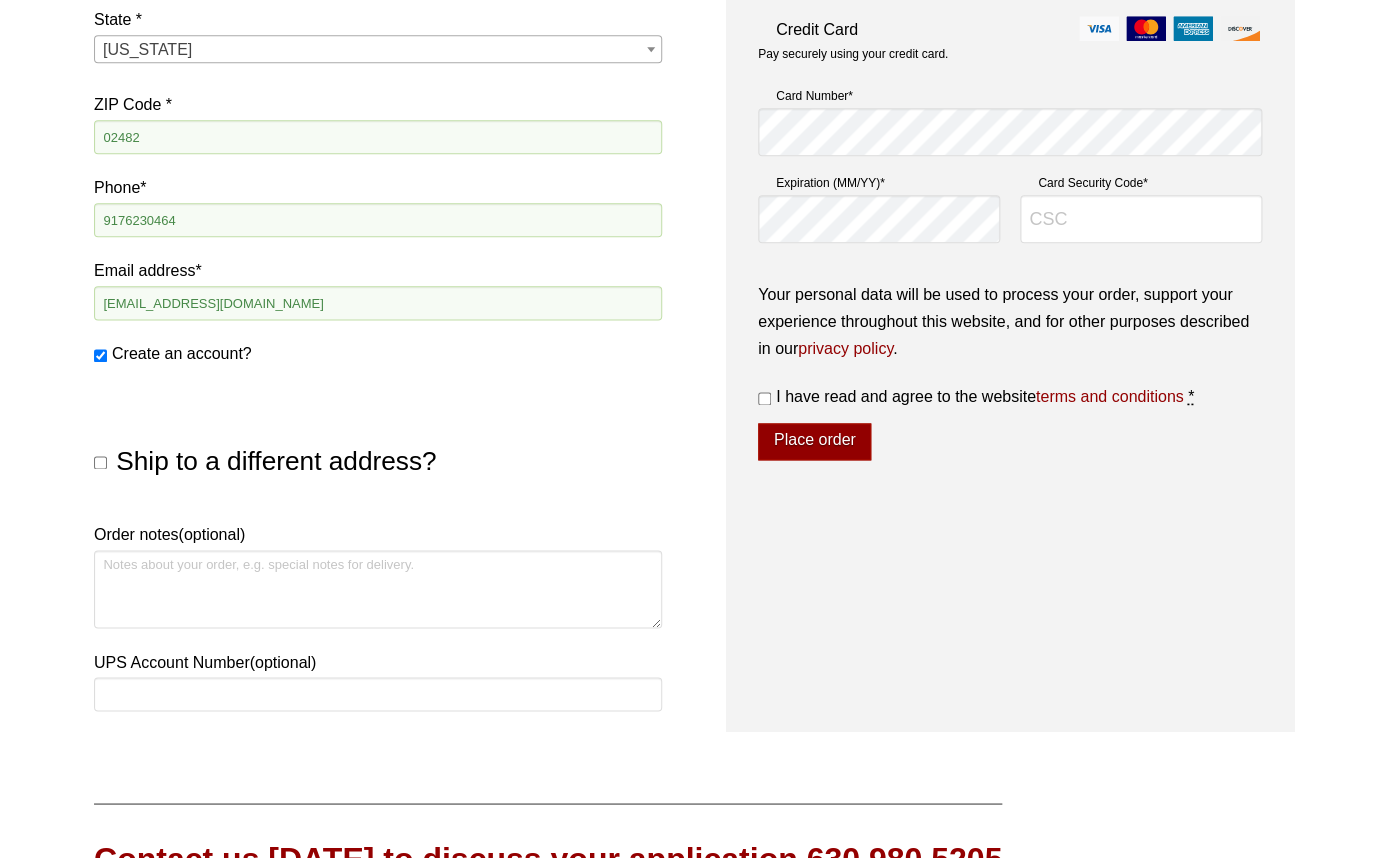 click on "Ship to a different address?" at bounding box center [276, 461] 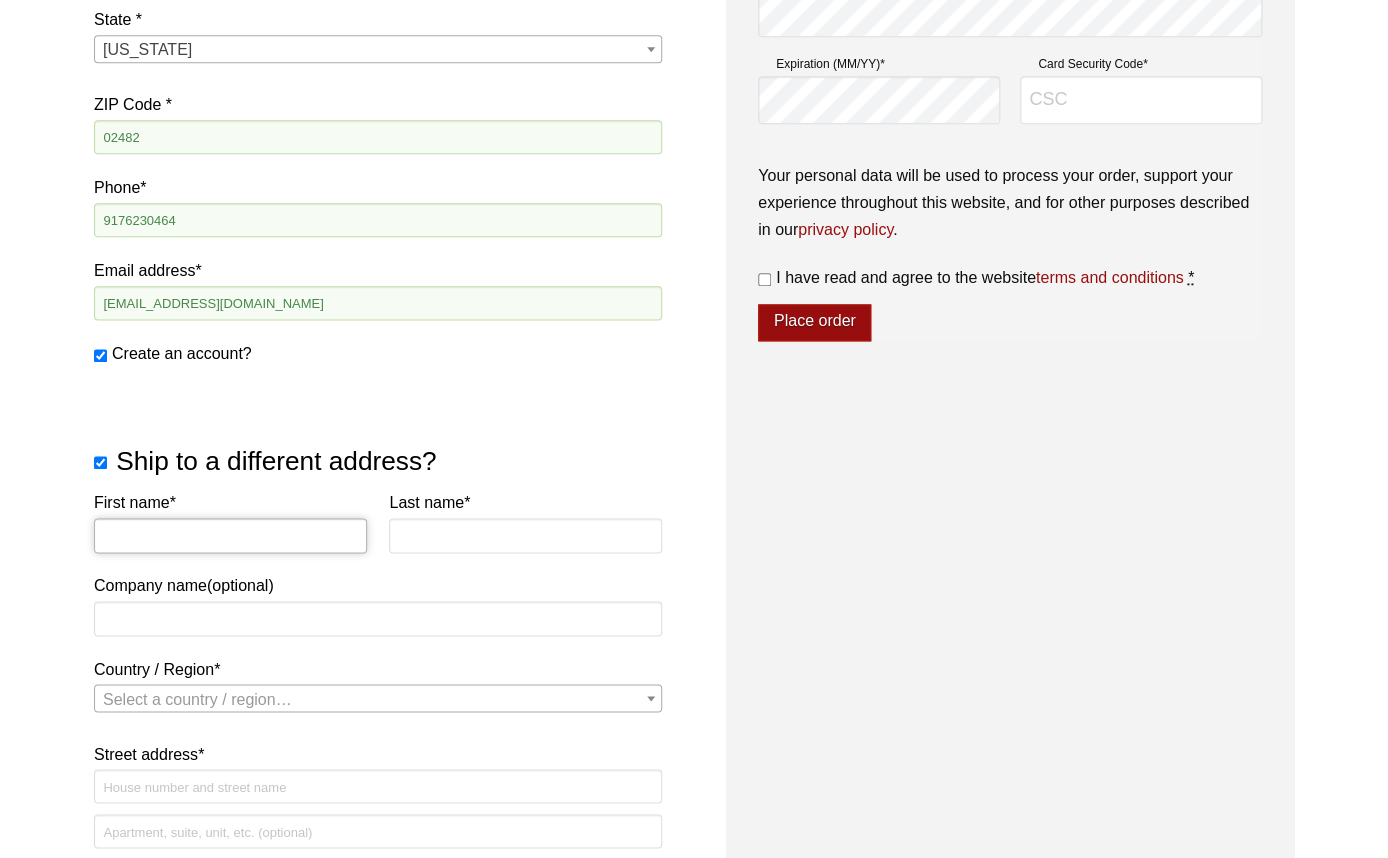 click on "First name  *" at bounding box center [230, 535] 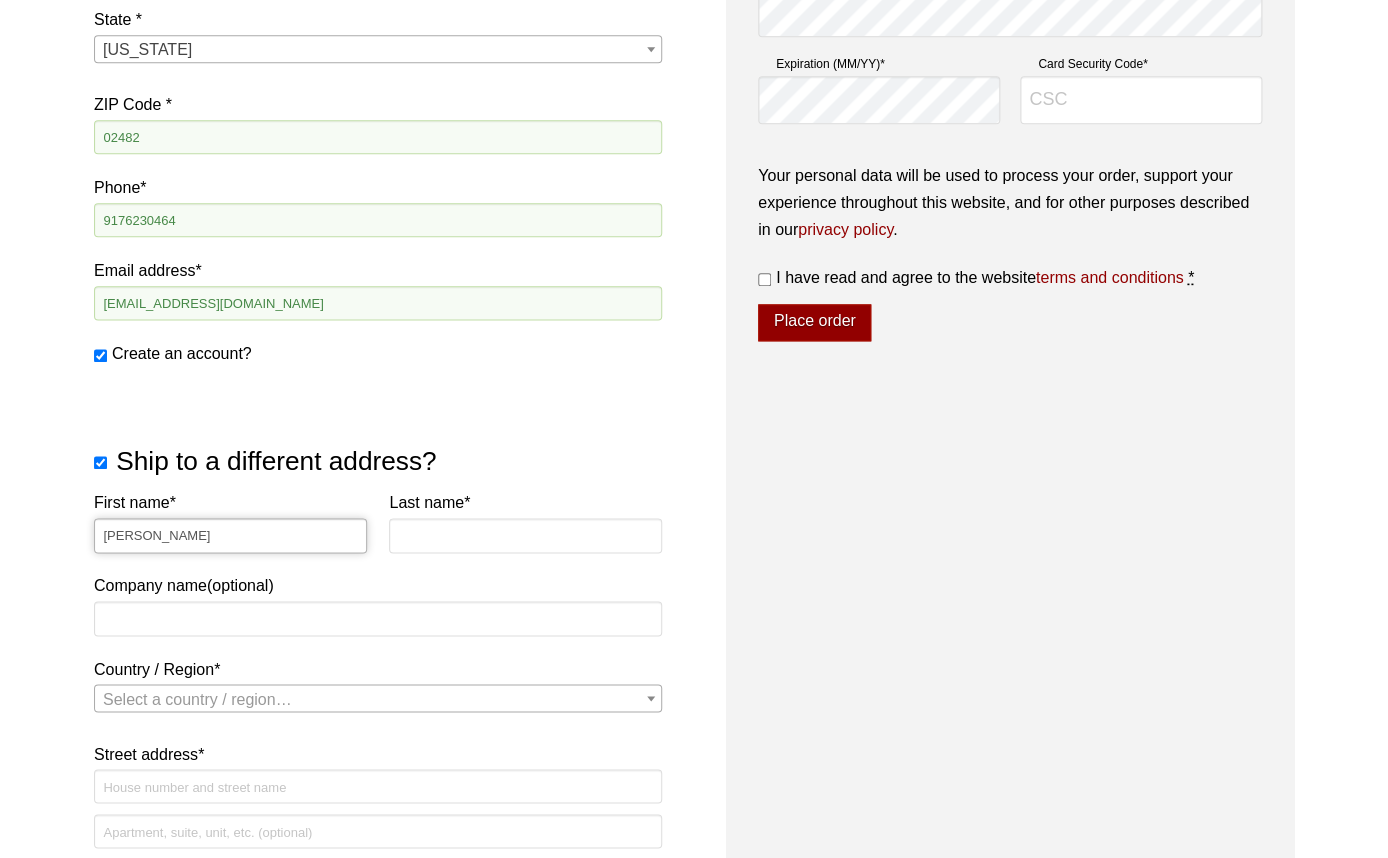 type on "[PERSON_NAME]" 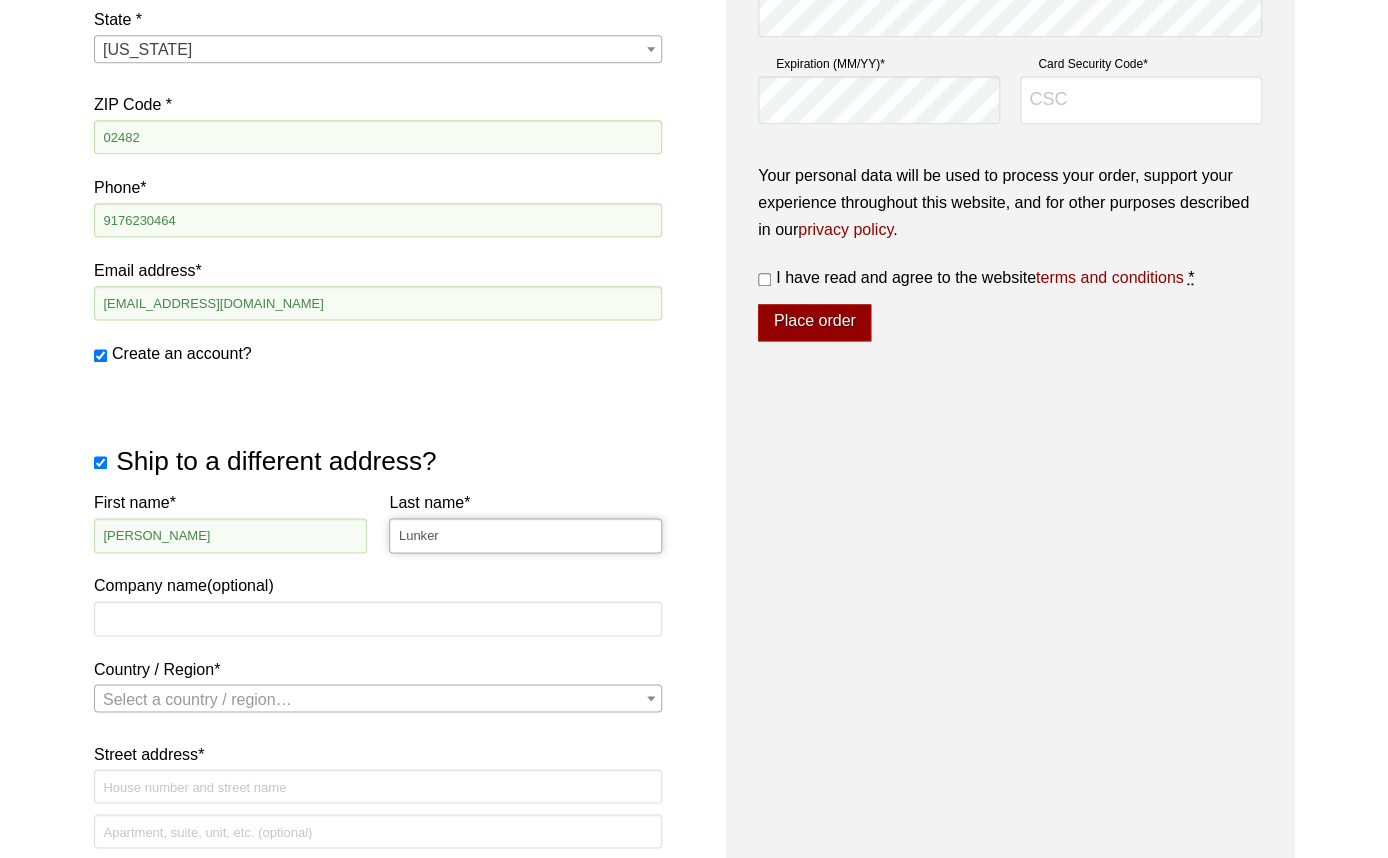 type on "Lunker" 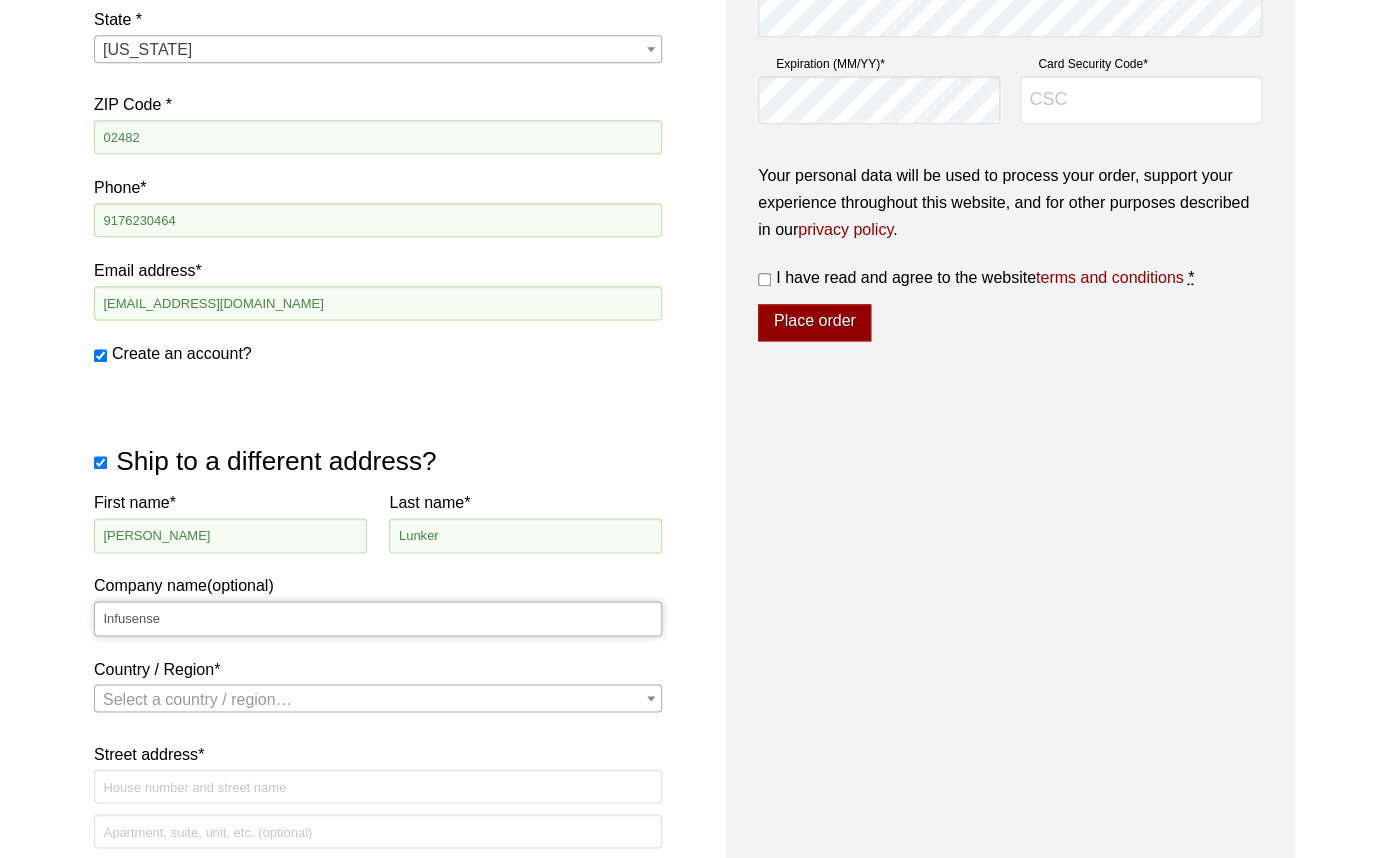 type on "Infusense" 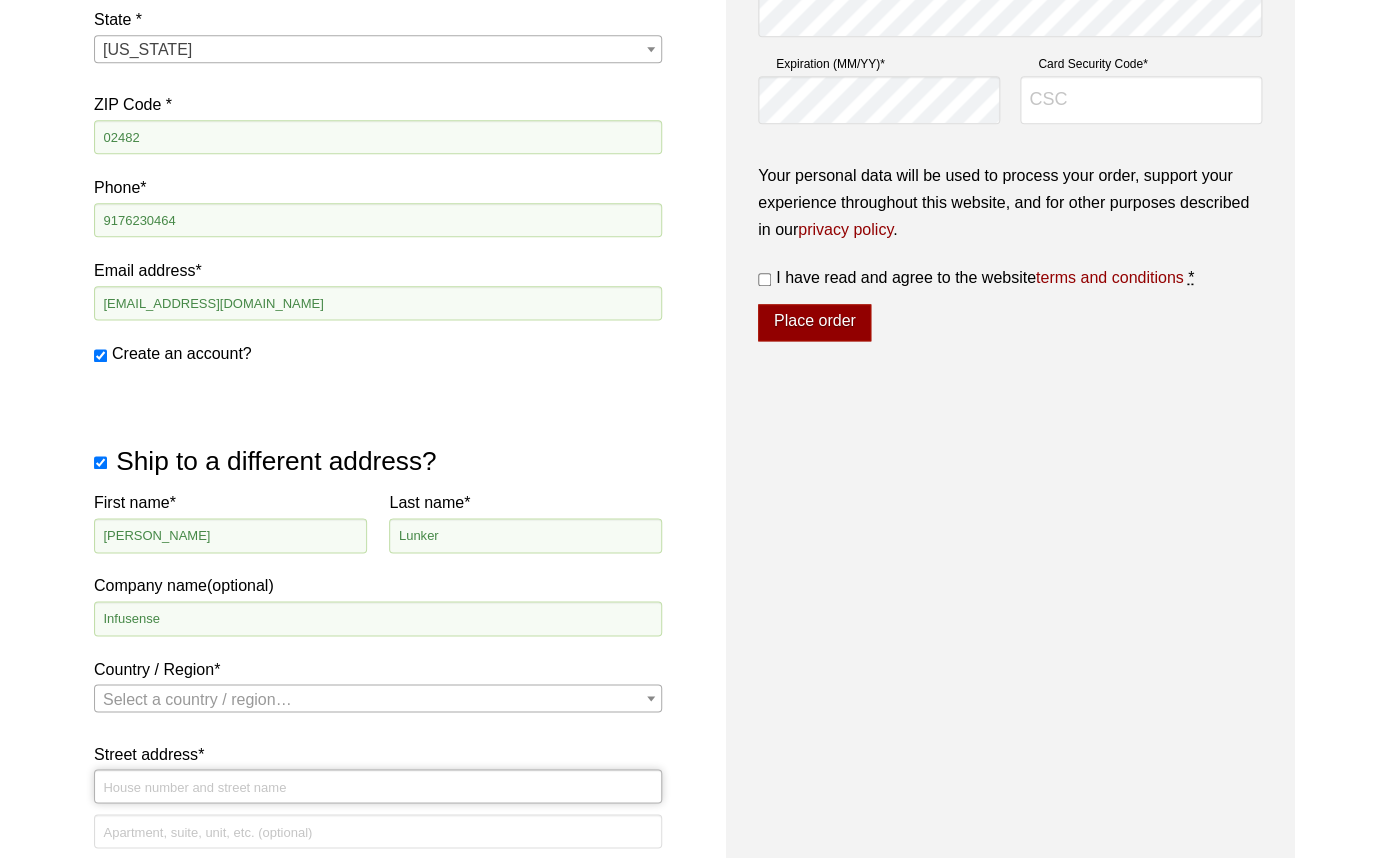 scroll, scrollTop: 1184, scrollLeft: 0, axis: vertical 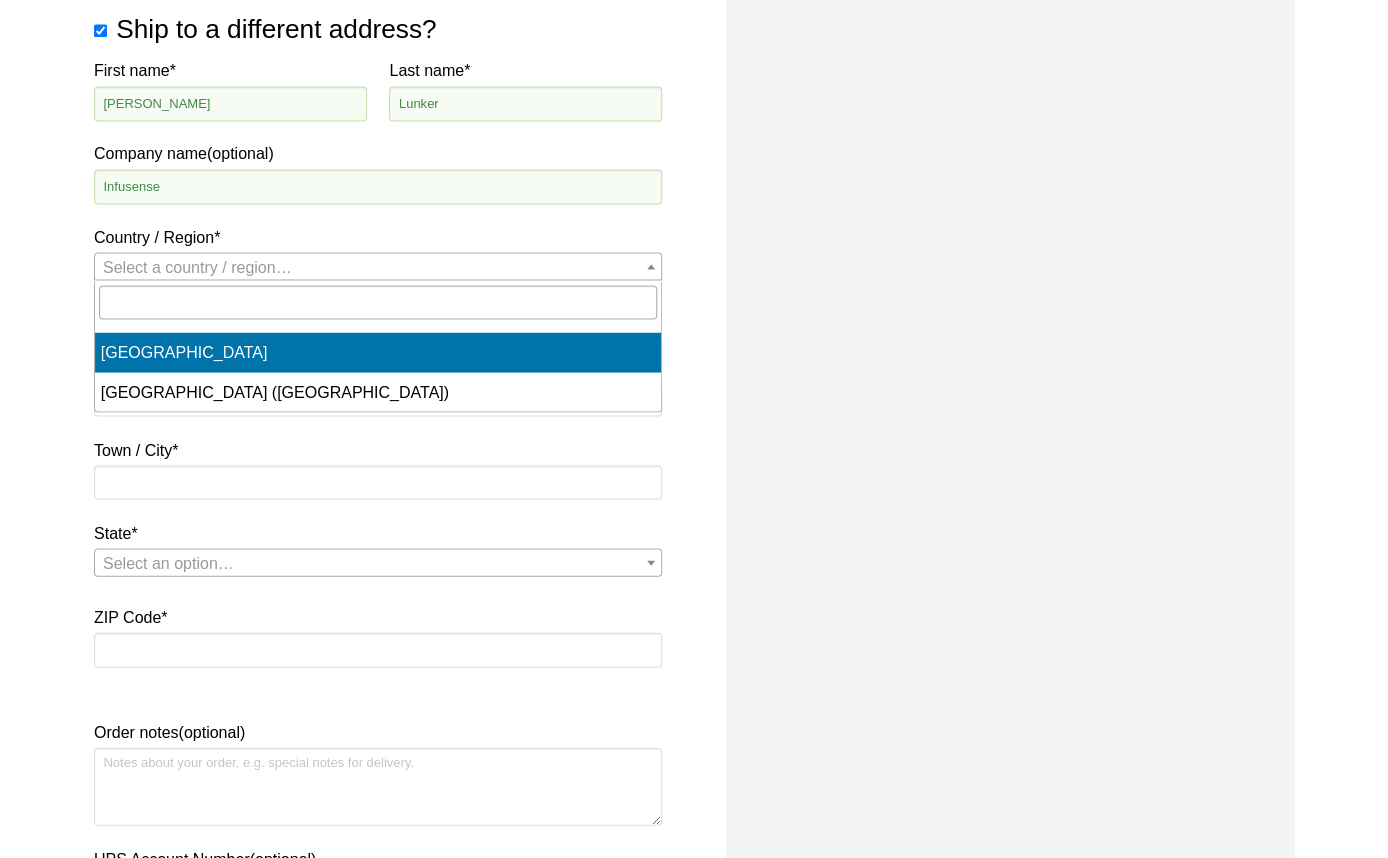 click on "Select a country / region…" at bounding box center (197, 266) 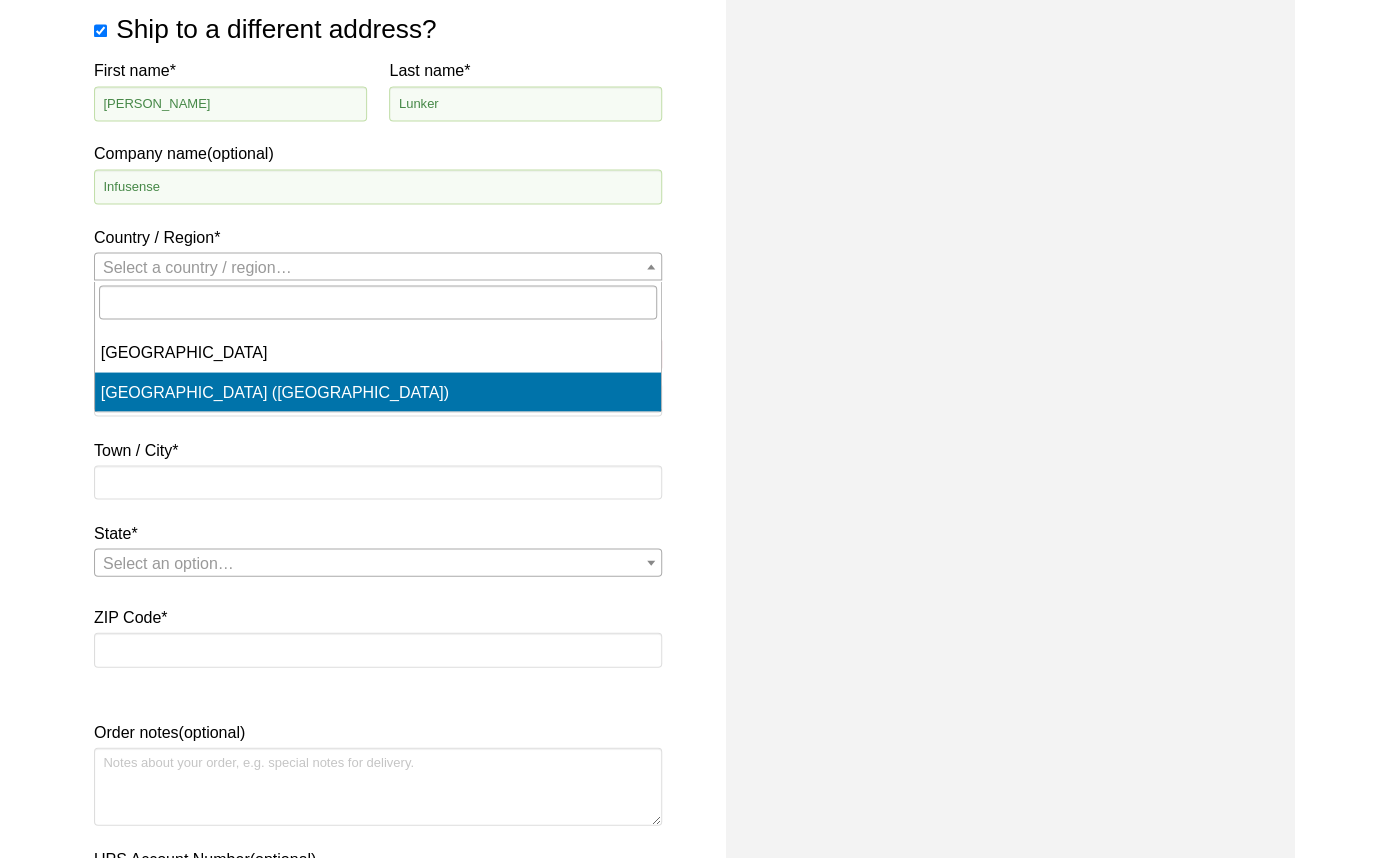 select on "US" 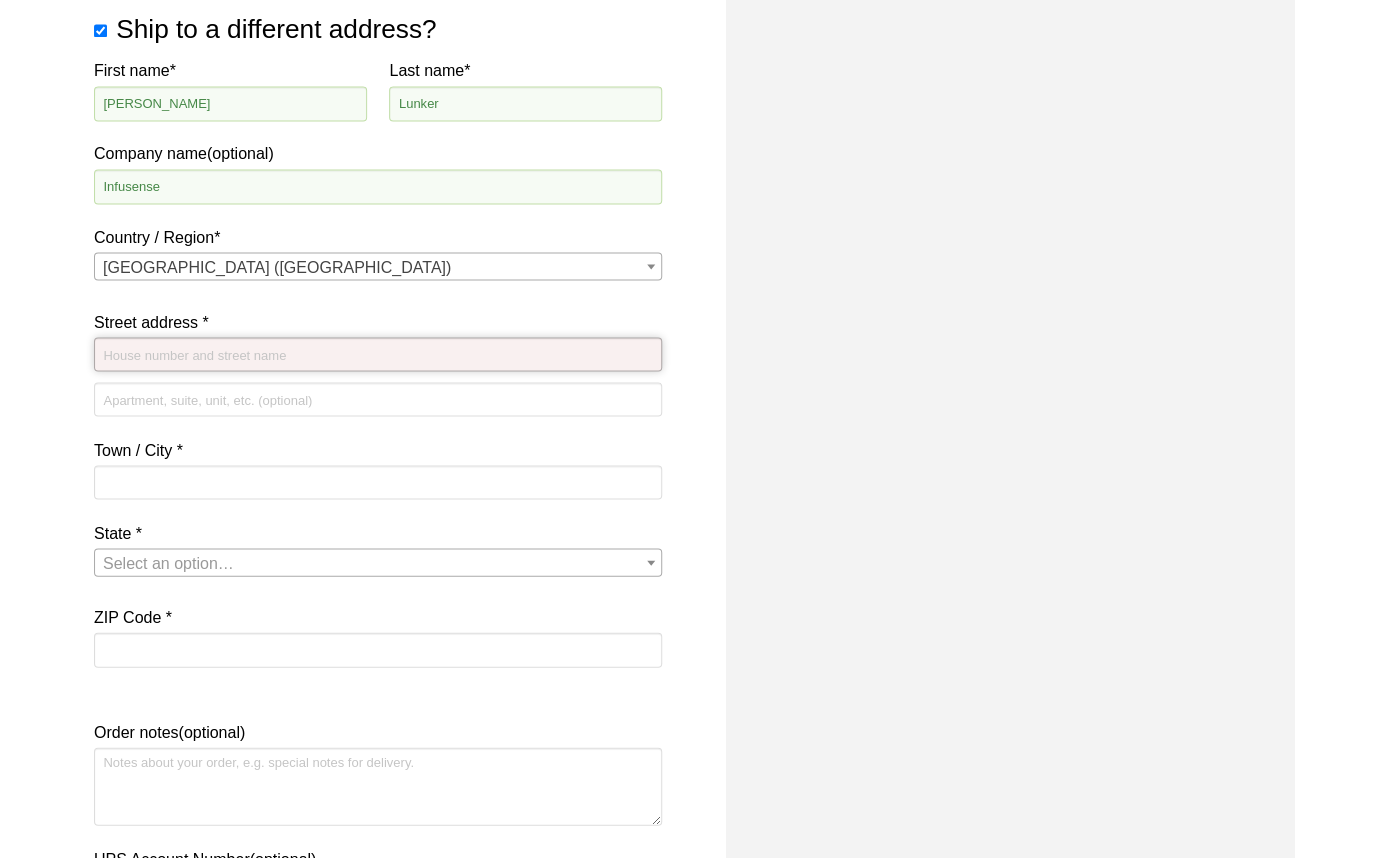 click on "Street address   *" at bounding box center [378, 354] 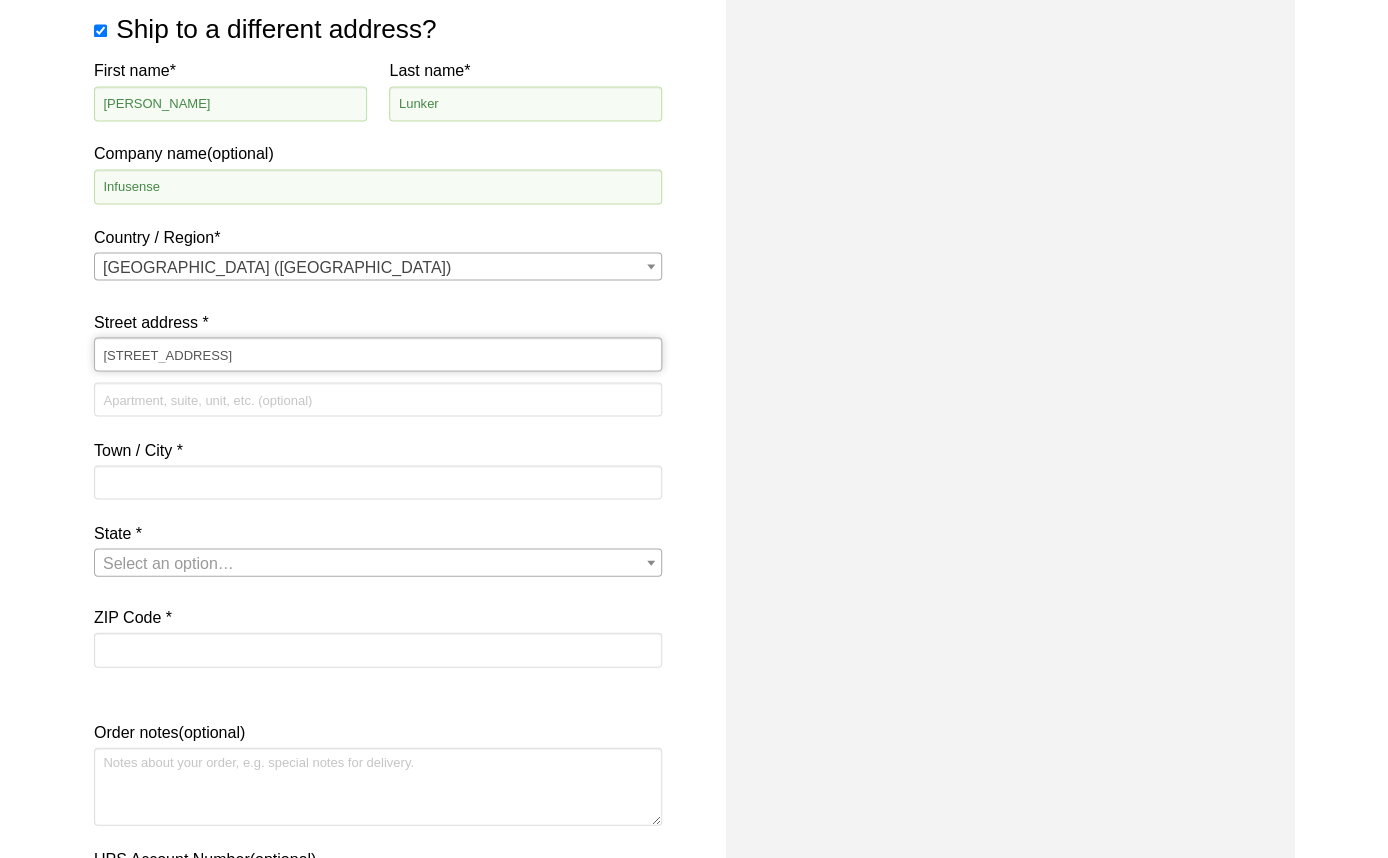 type on "[STREET_ADDRESS]" 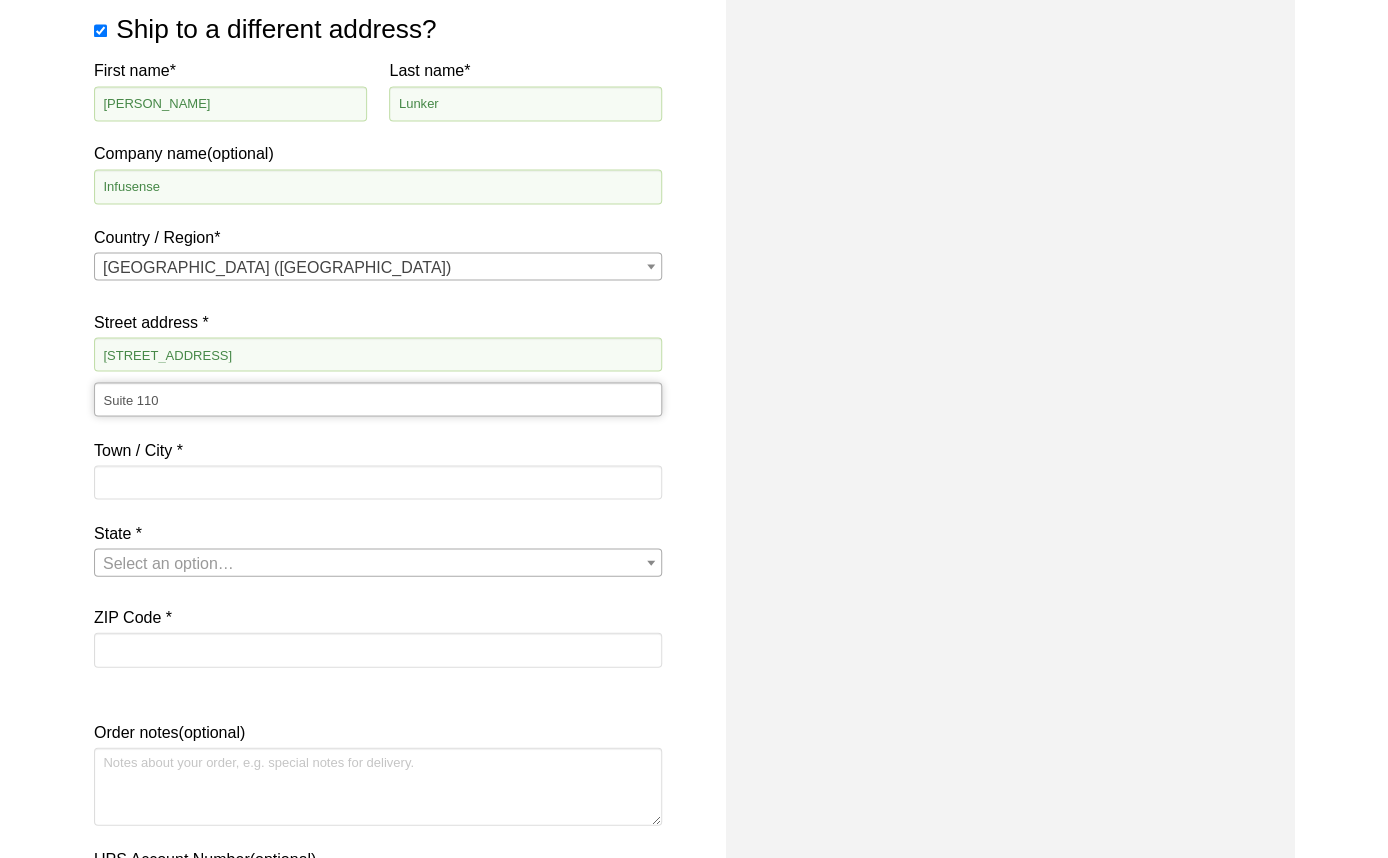 type on "Suite 110" 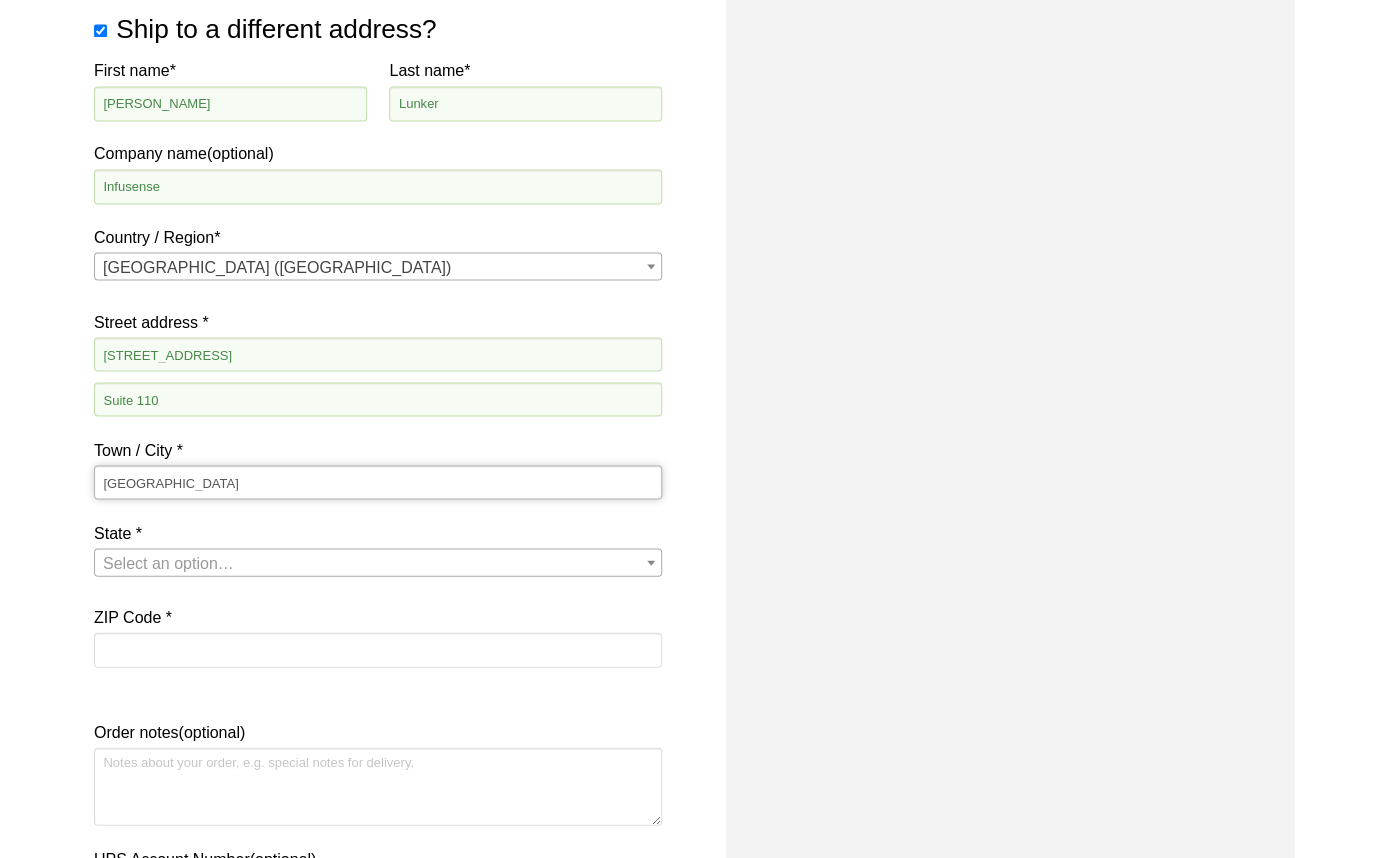 type on "[GEOGRAPHIC_DATA]" 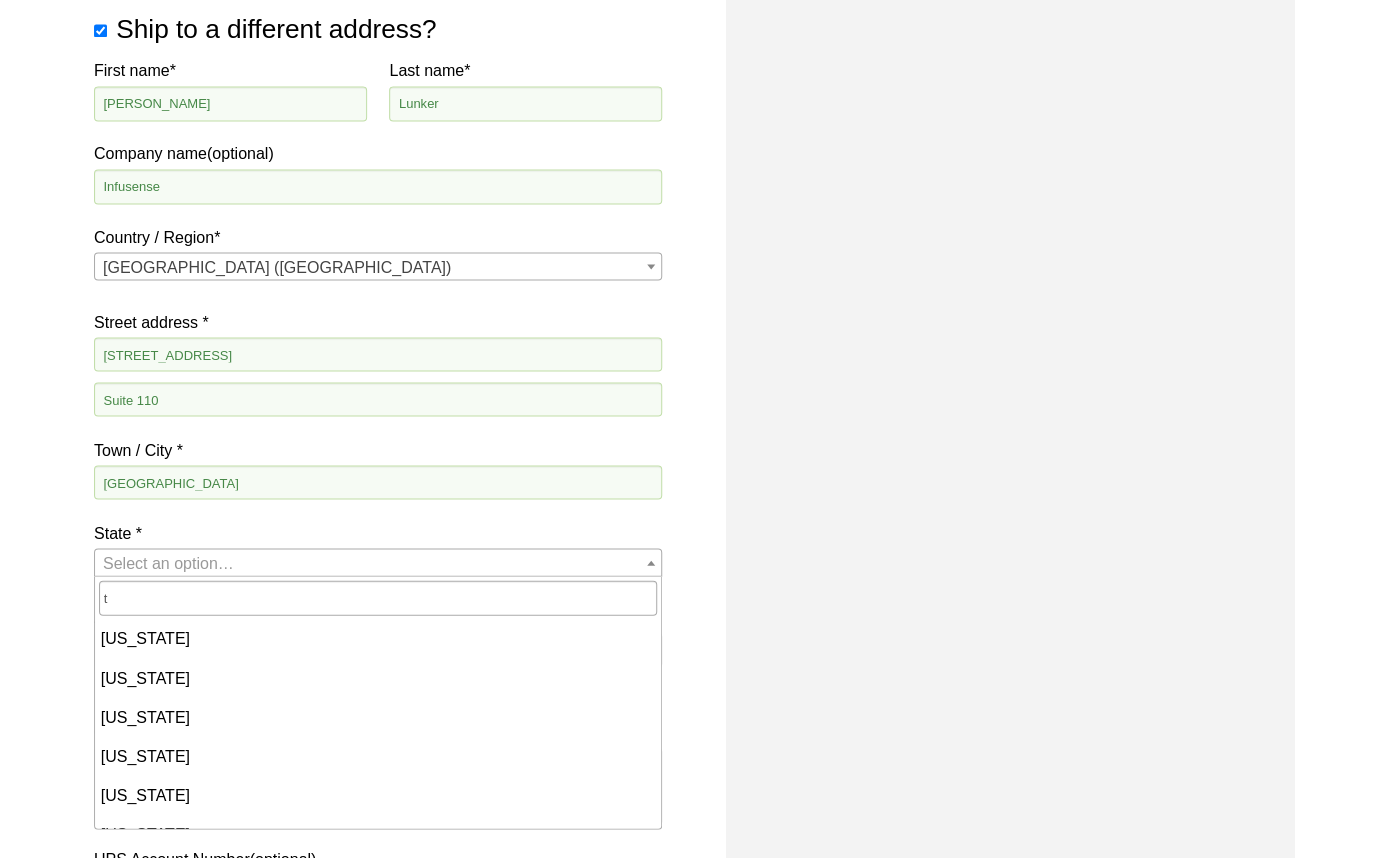 scroll, scrollTop: 330, scrollLeft: 0, axis: vertical 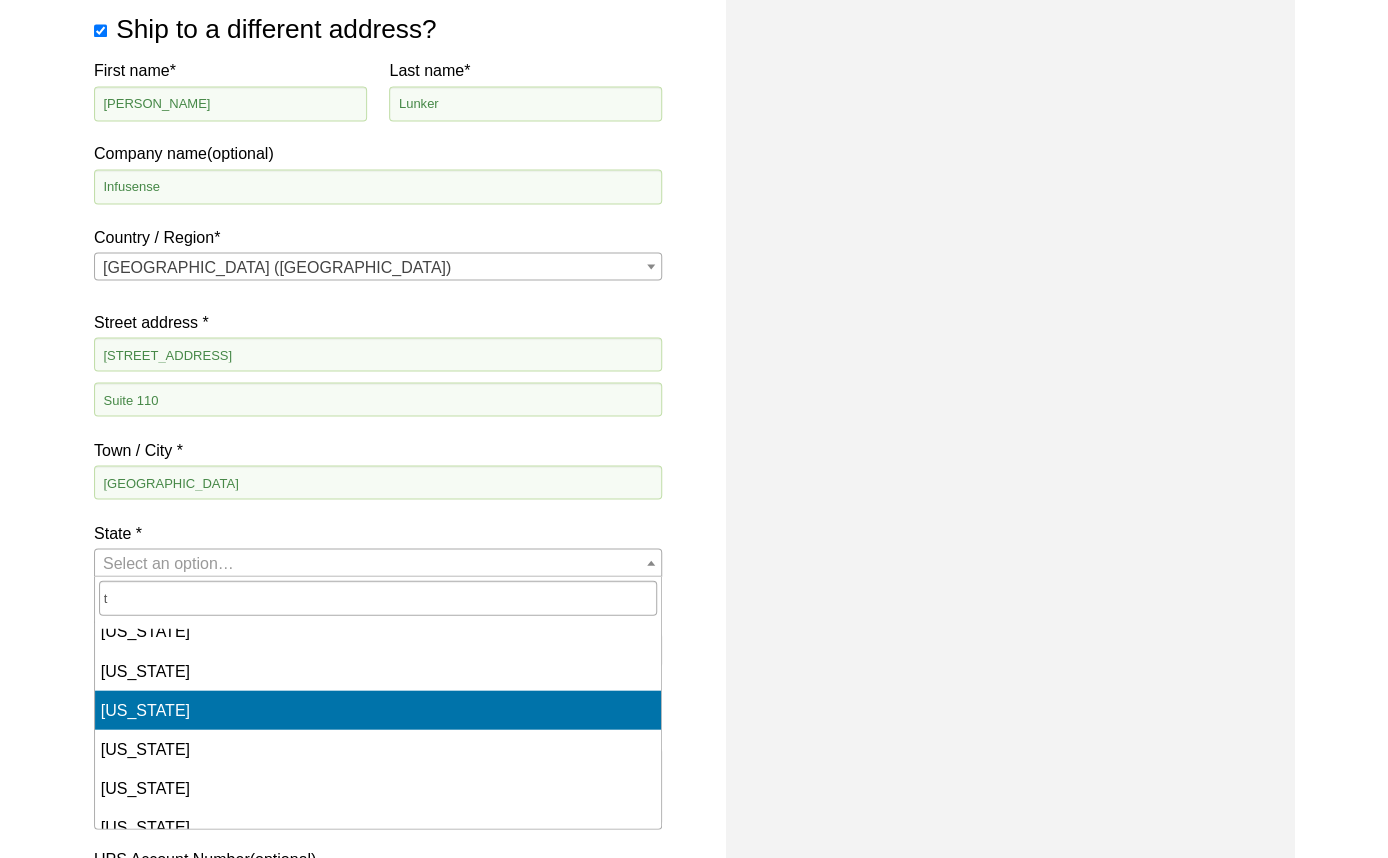 select on "TN" 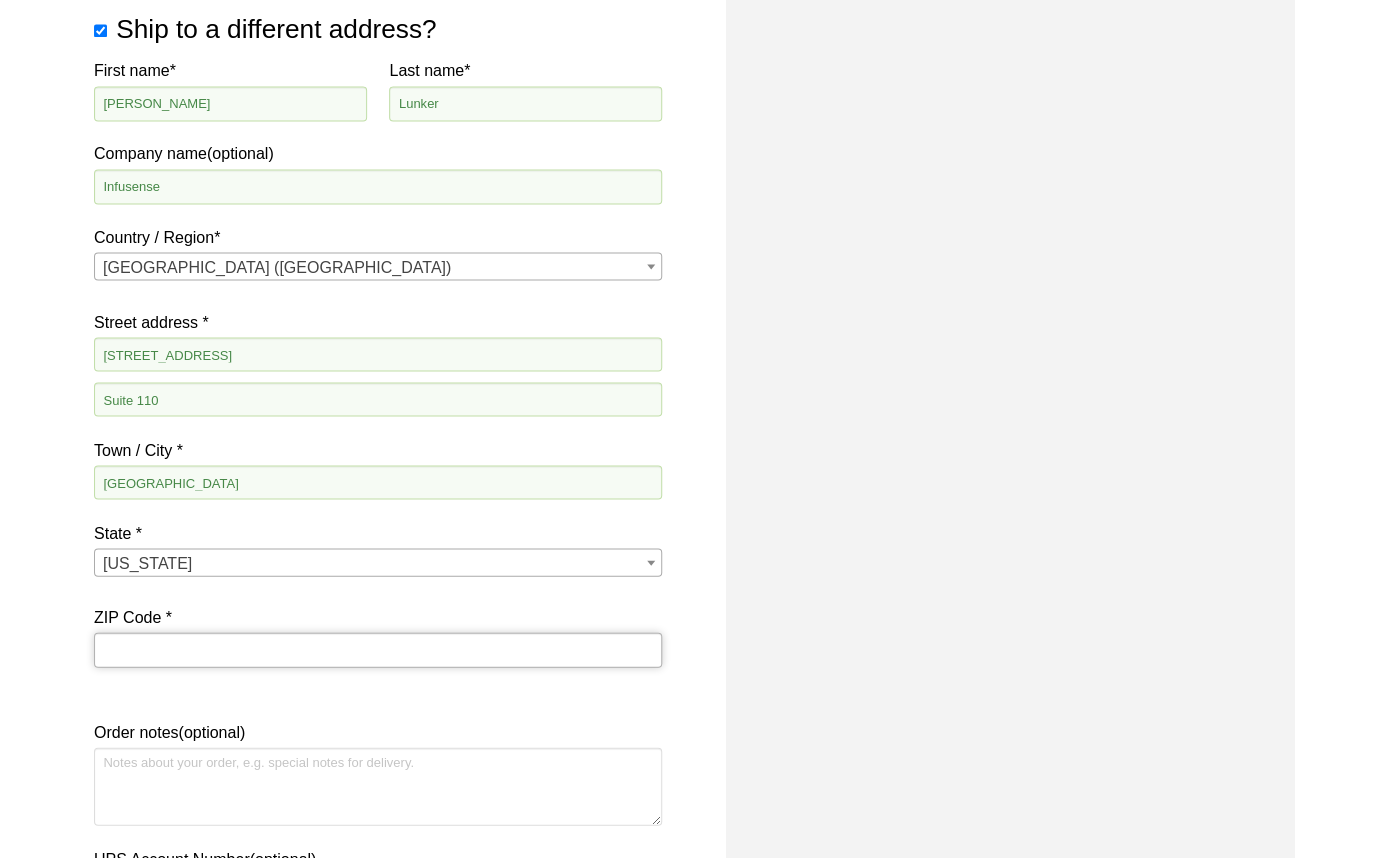 click on "ZIP Code   *" at bounding box center (378, 649) 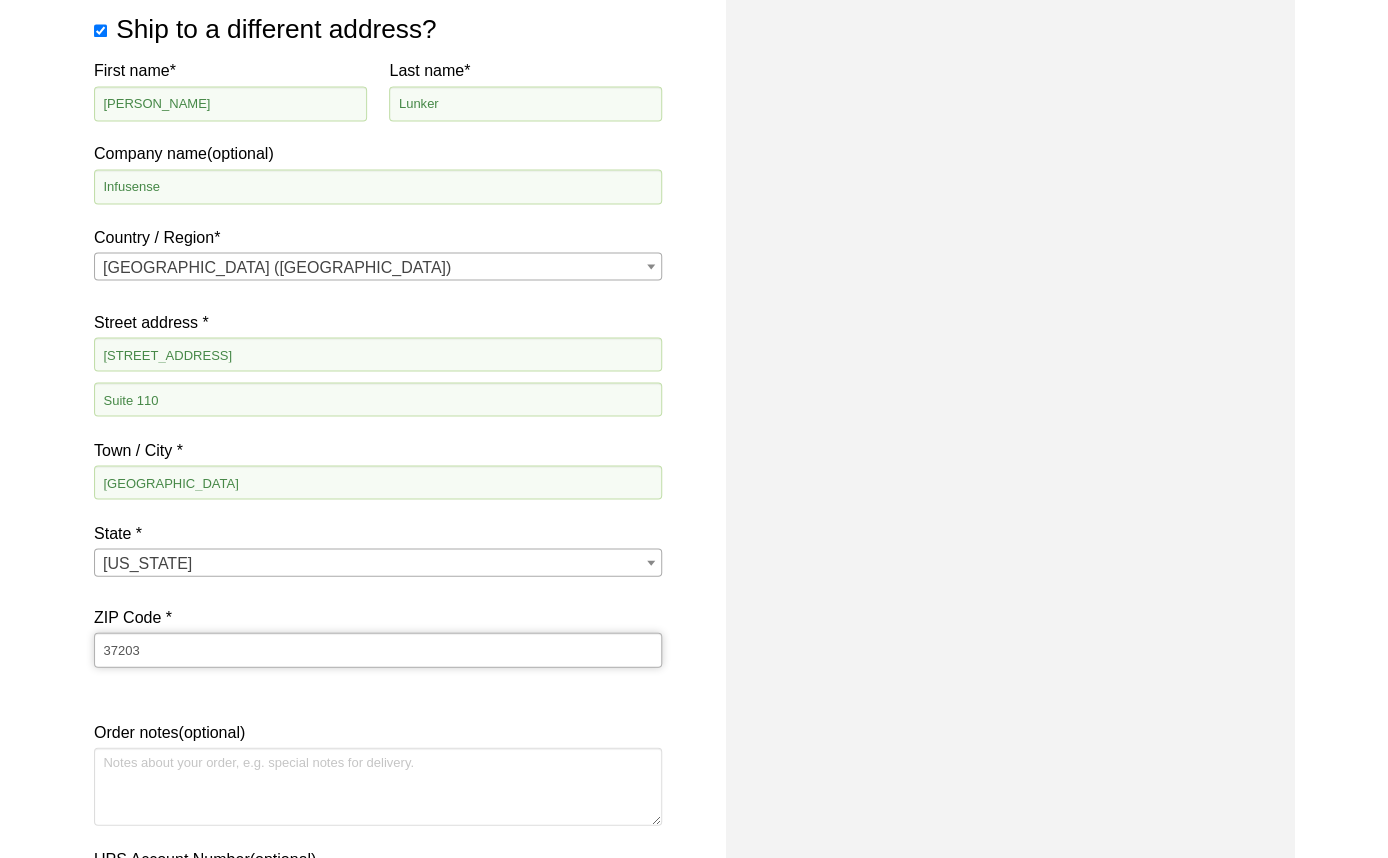 type on "37203" 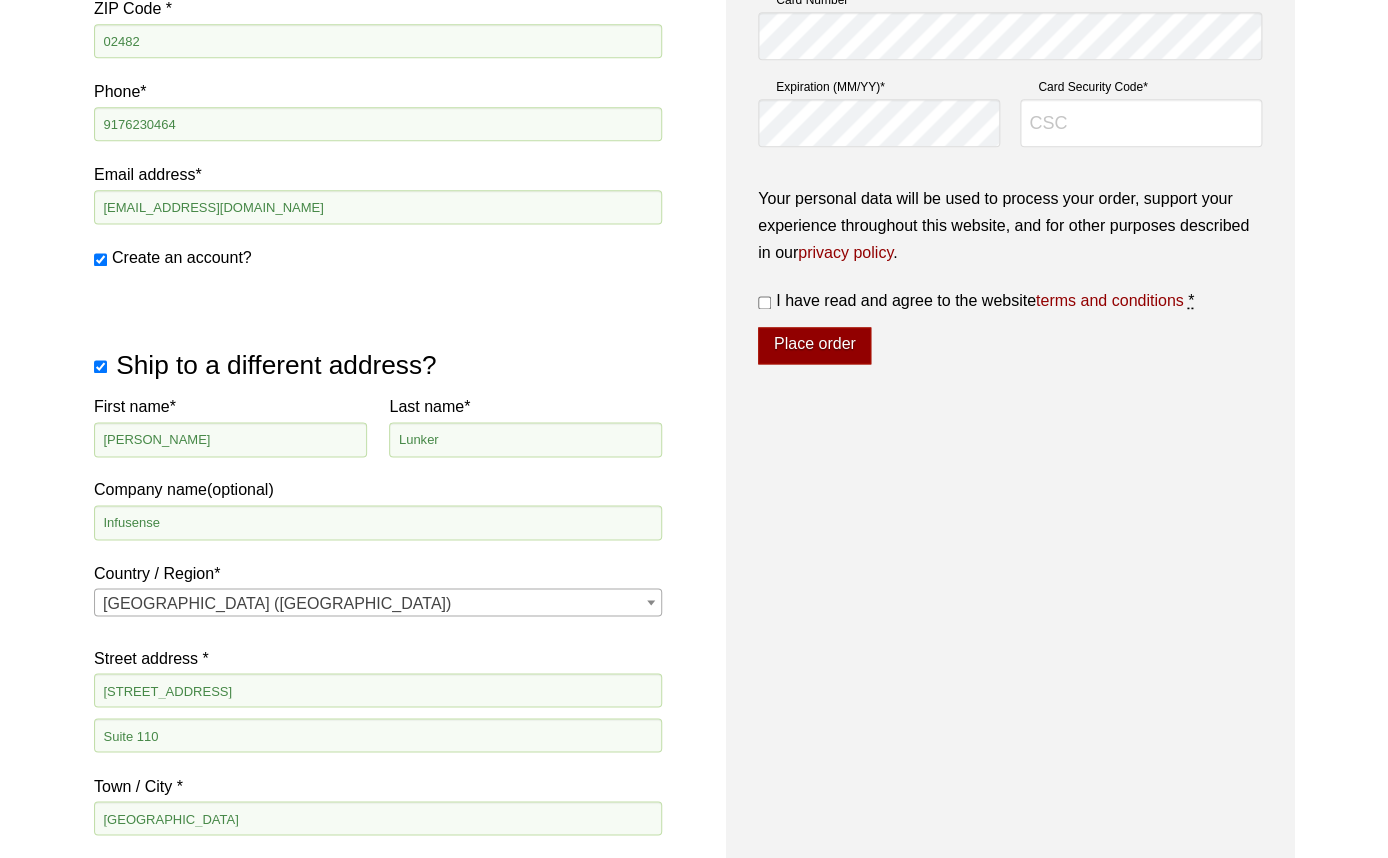 scroll, scrollTop: 640, scrollLeft: 0, axis: vertical 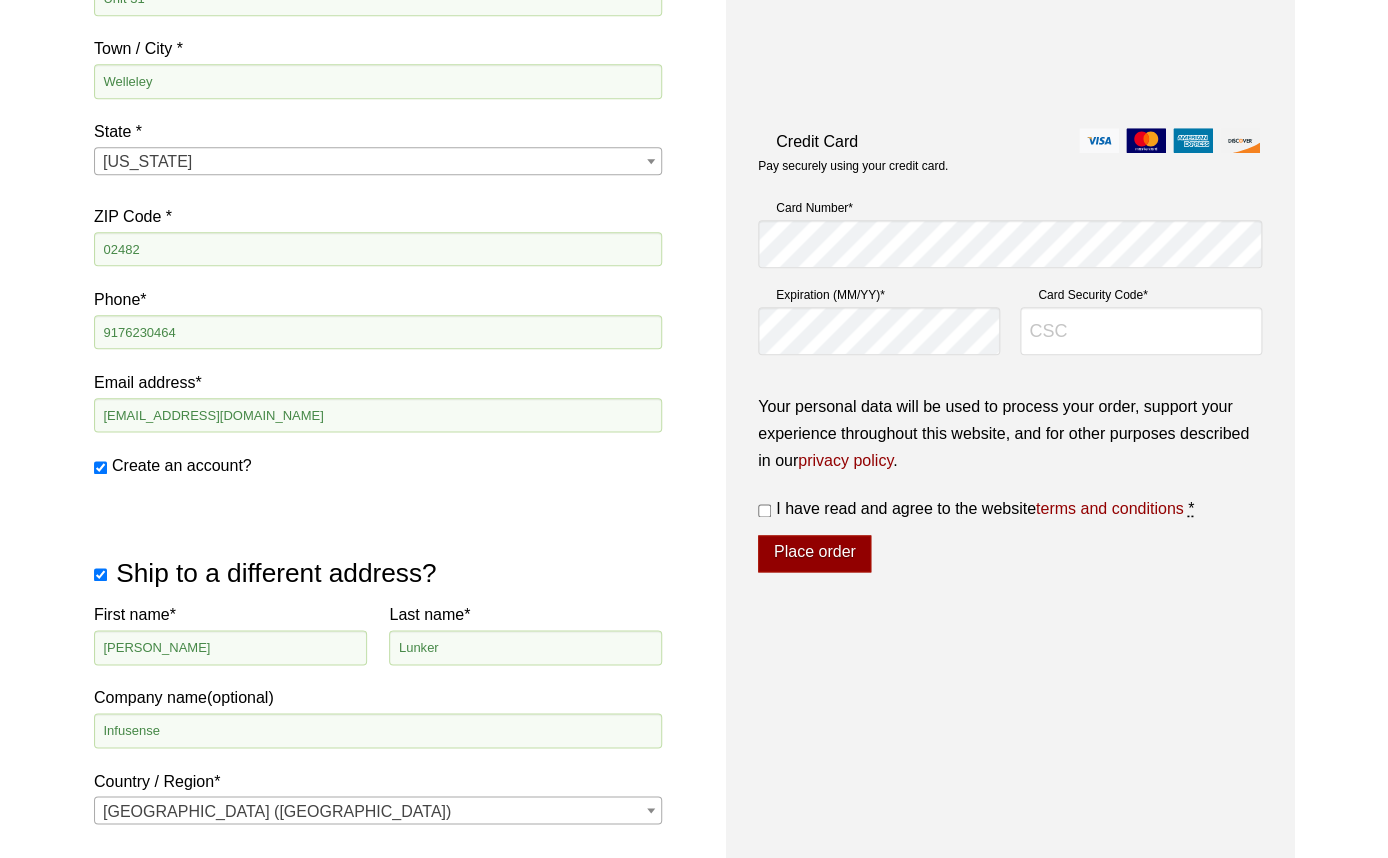 click on "I have read and agree to the website  terms and conditions   *" at bounding box center (764, 510) 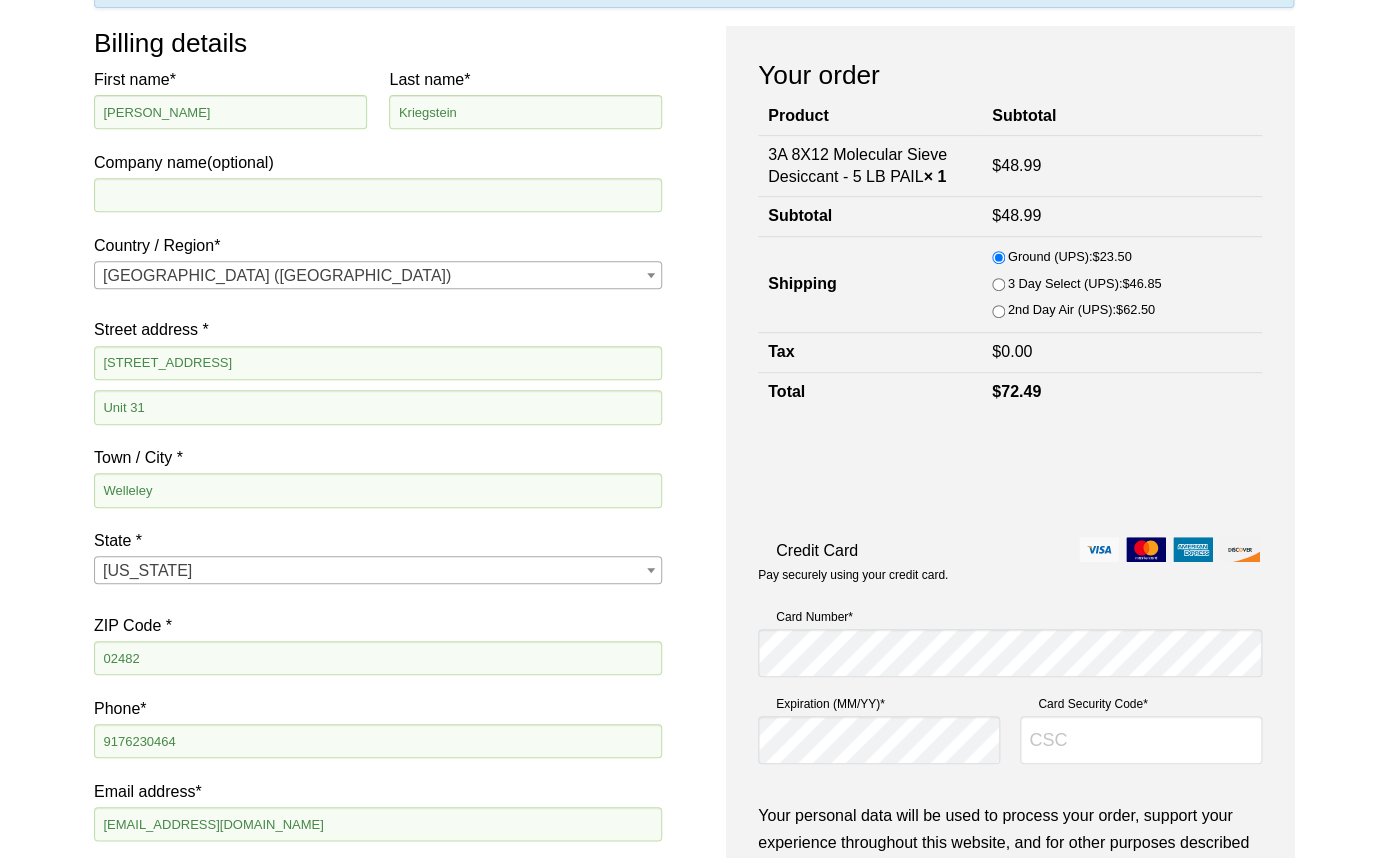 scroll, scrollTop: 352, scrollLeft: 0, axis: vertical 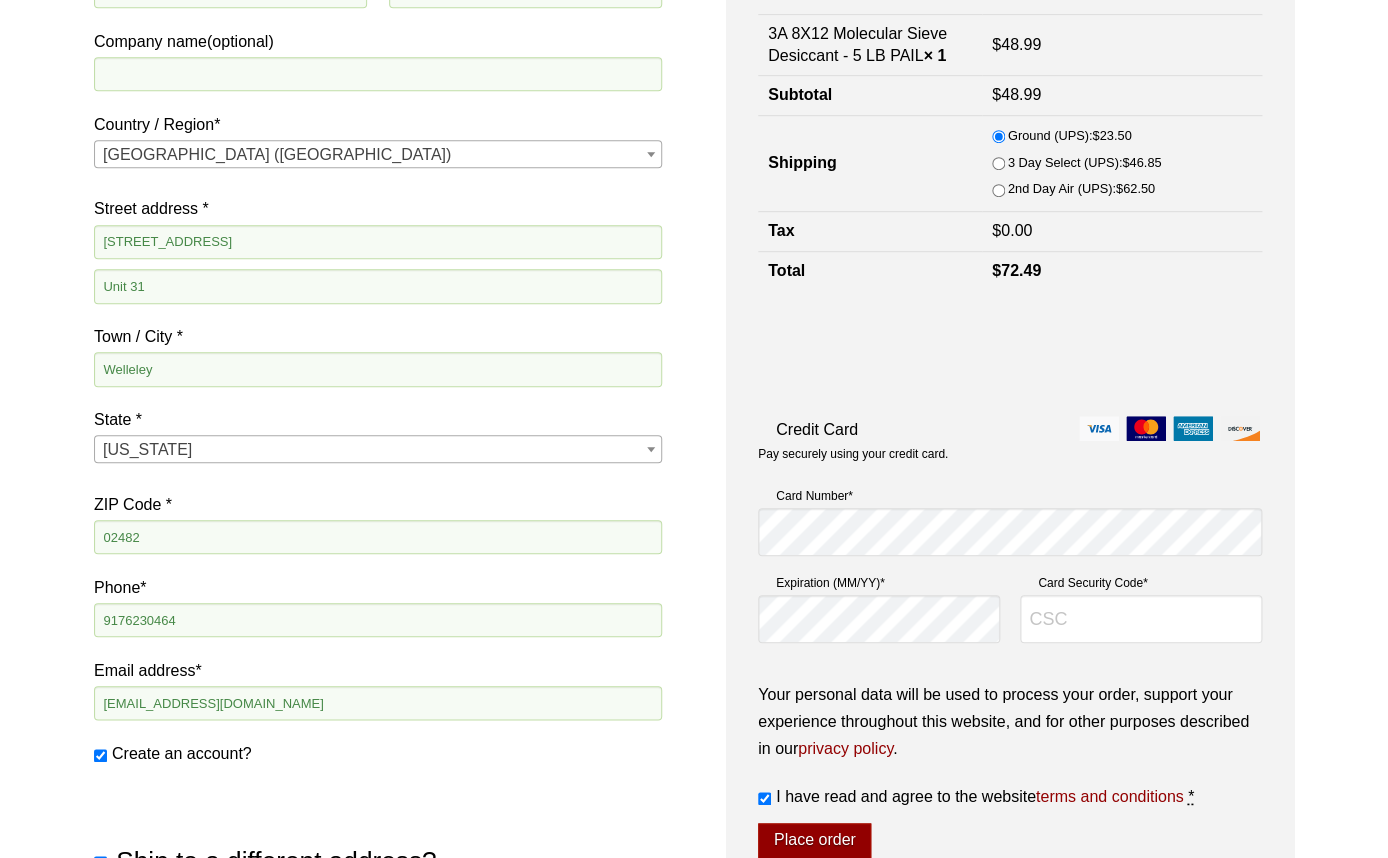 click on "Card Number  * Expiration (MM/YY)  * Card Security Code  *" at bounding box center [1010, 521] 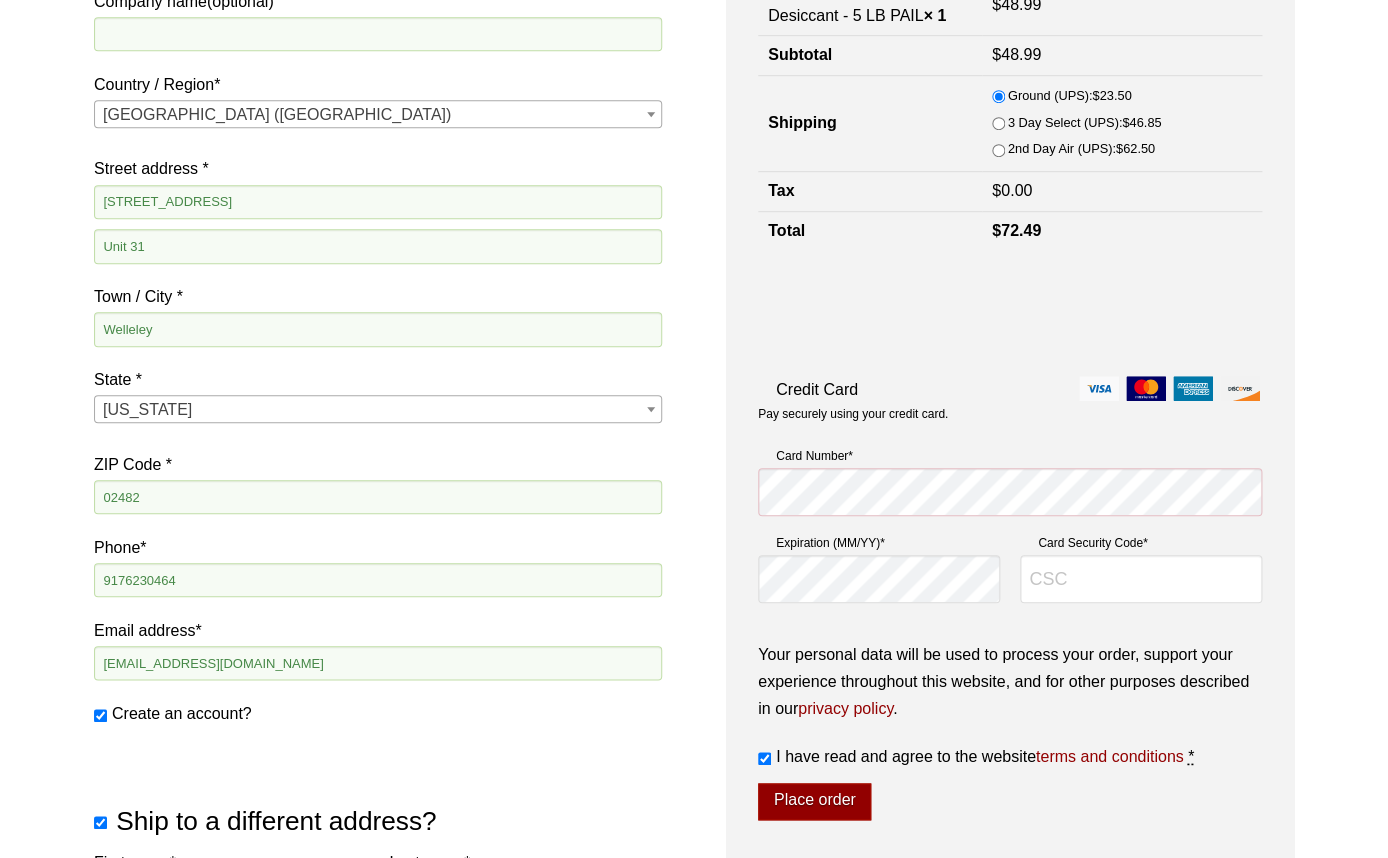 scroll, scrollTop: 400, scrollLeft: 0, axis: vertical 